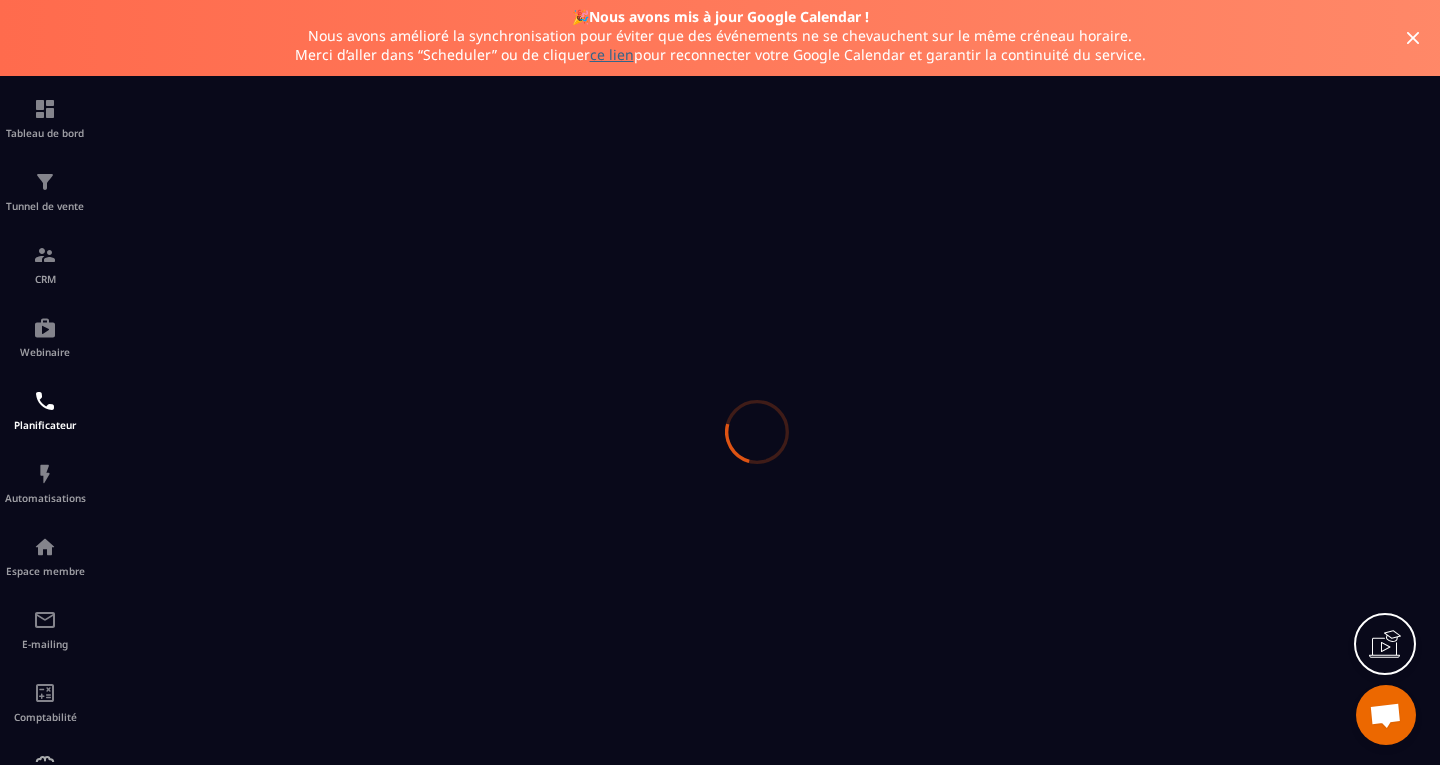 scroll, scrollTop: 0, scrollLeft: 0, axis: both 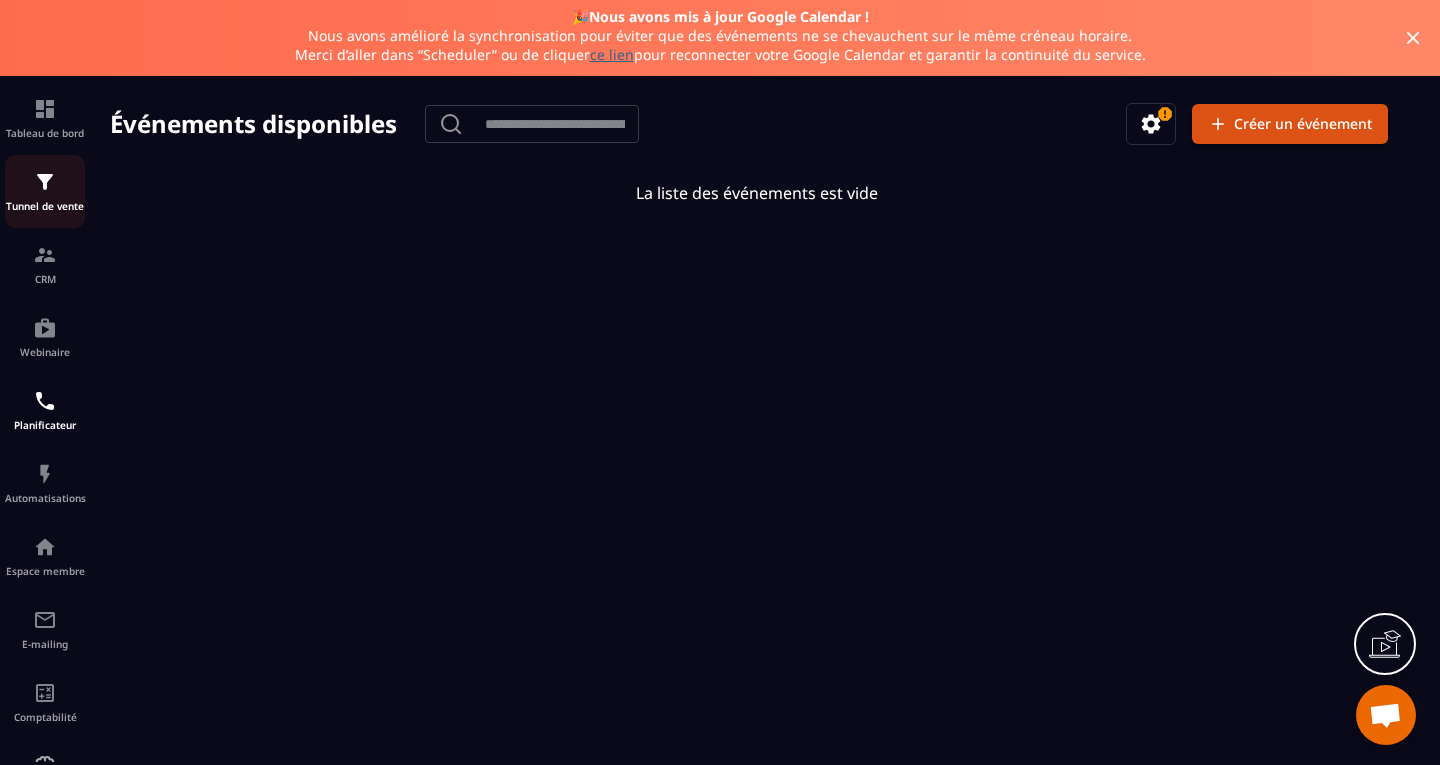 click on "Tunnel de vente" at bounding box center (45, 191) 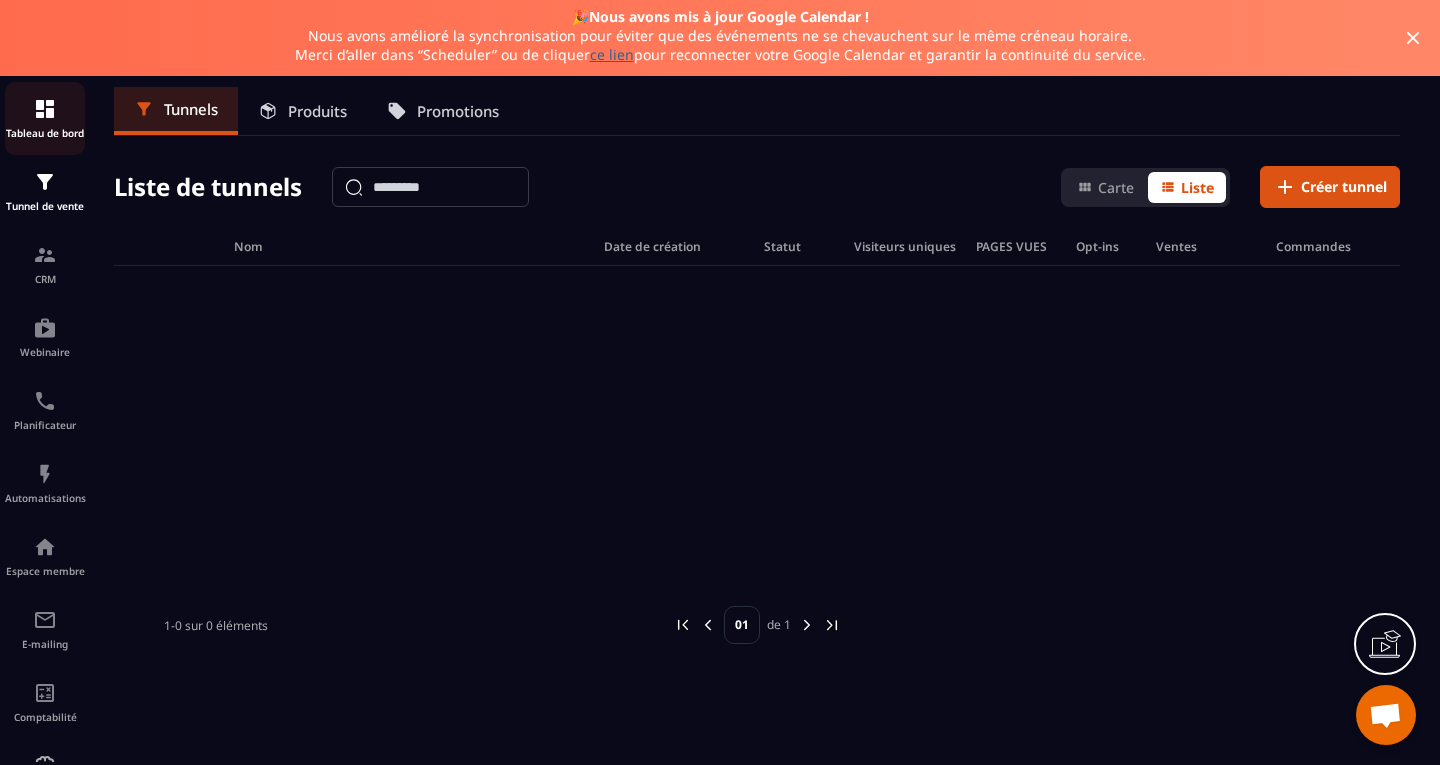 click at bounding box center [45, 109] 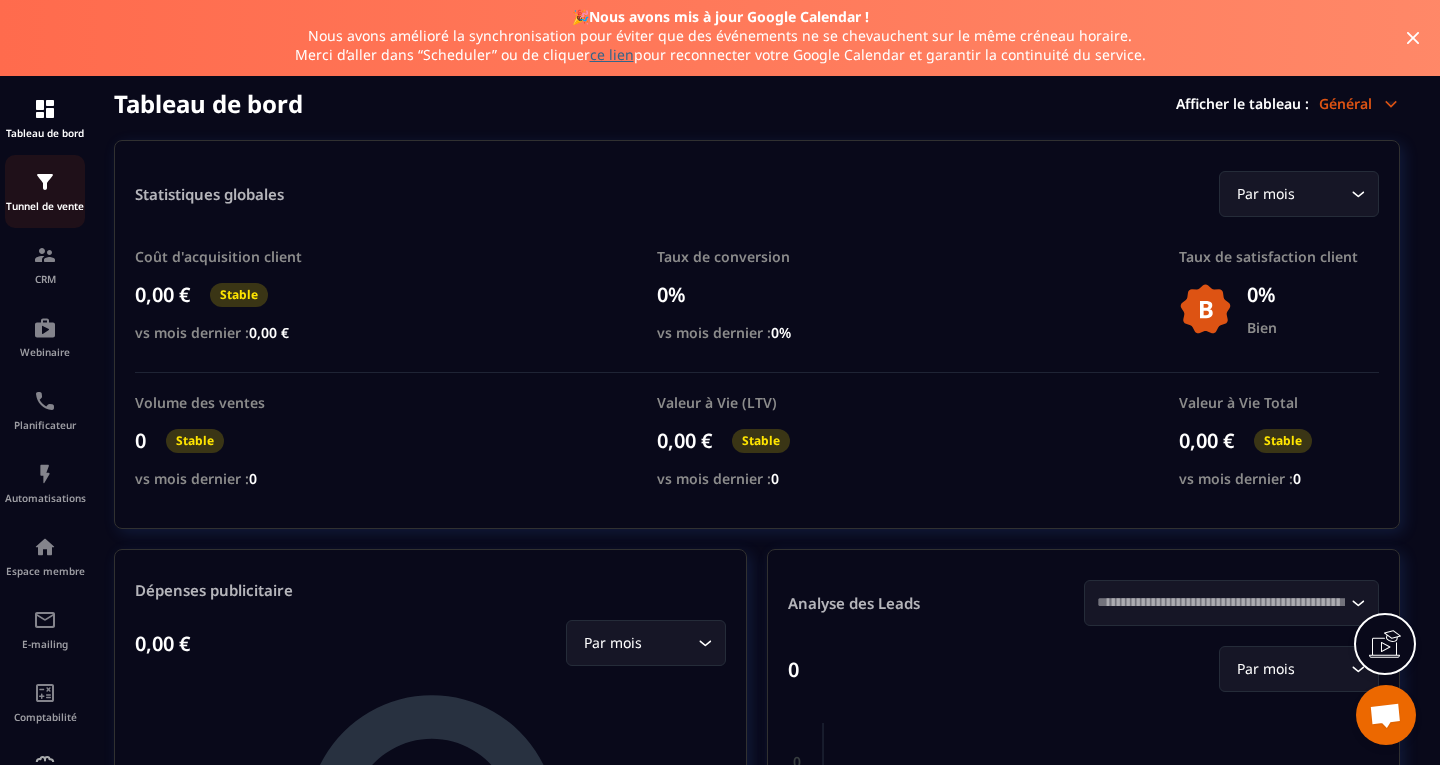 click at bounding box center (45, 182) 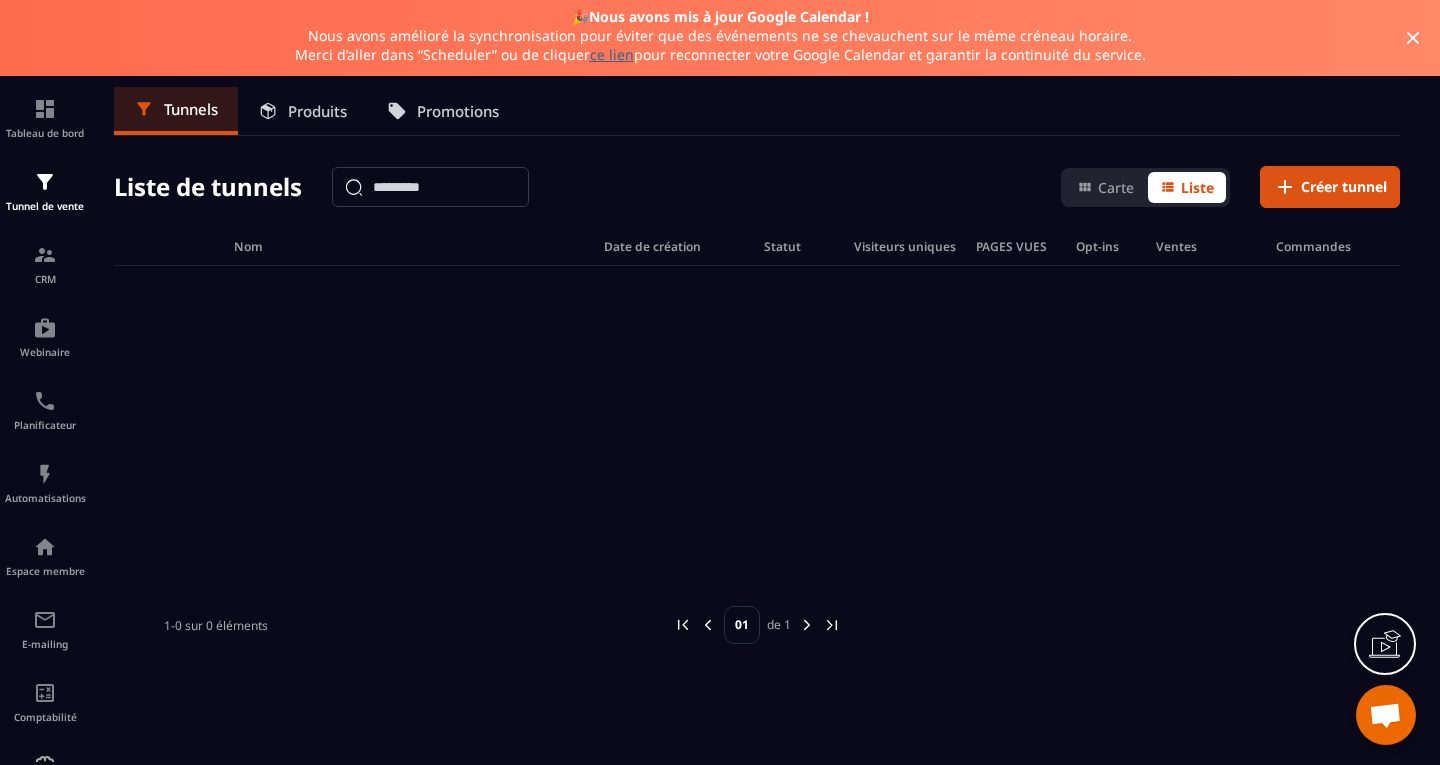 click at bounding box center (807, 625) 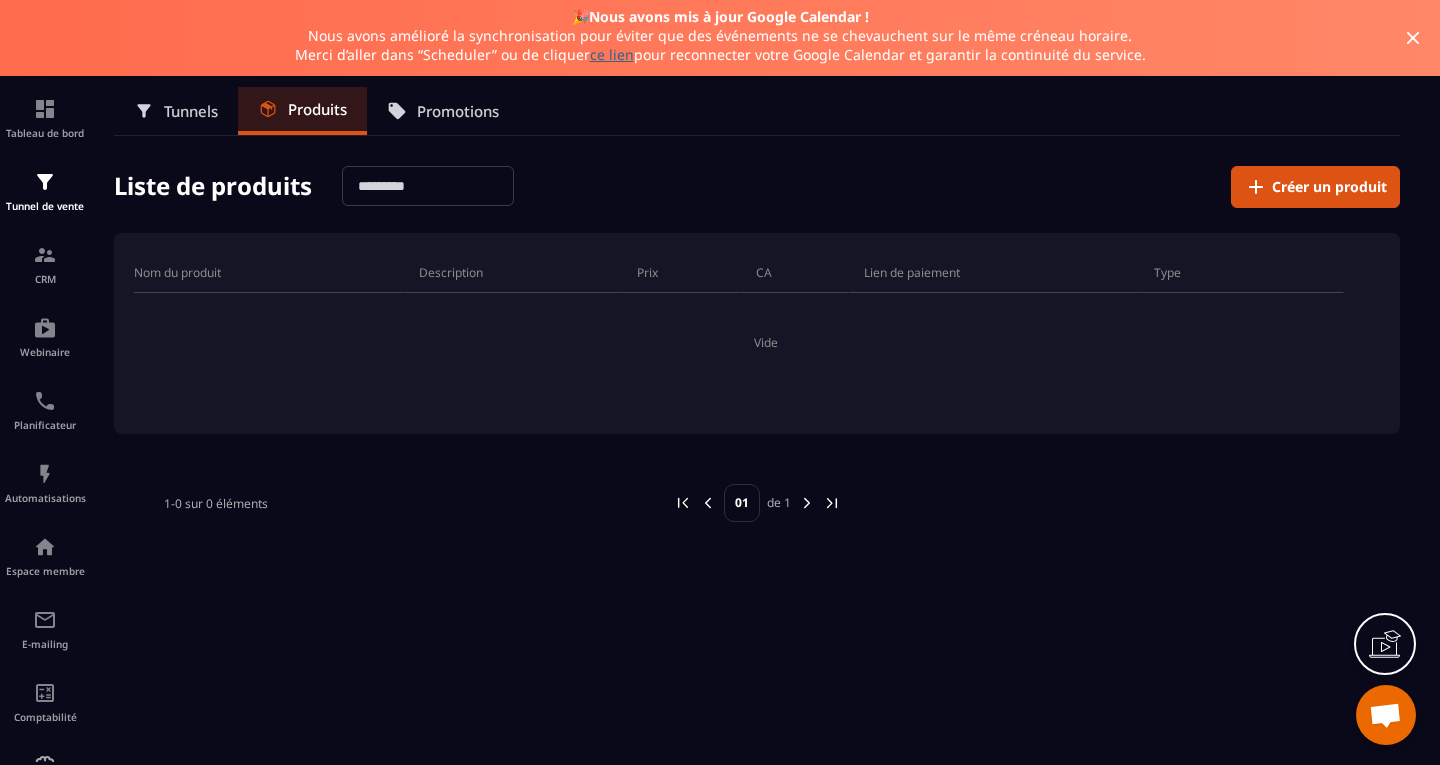 click on "Tunnels" at bounding box center [191, 111] 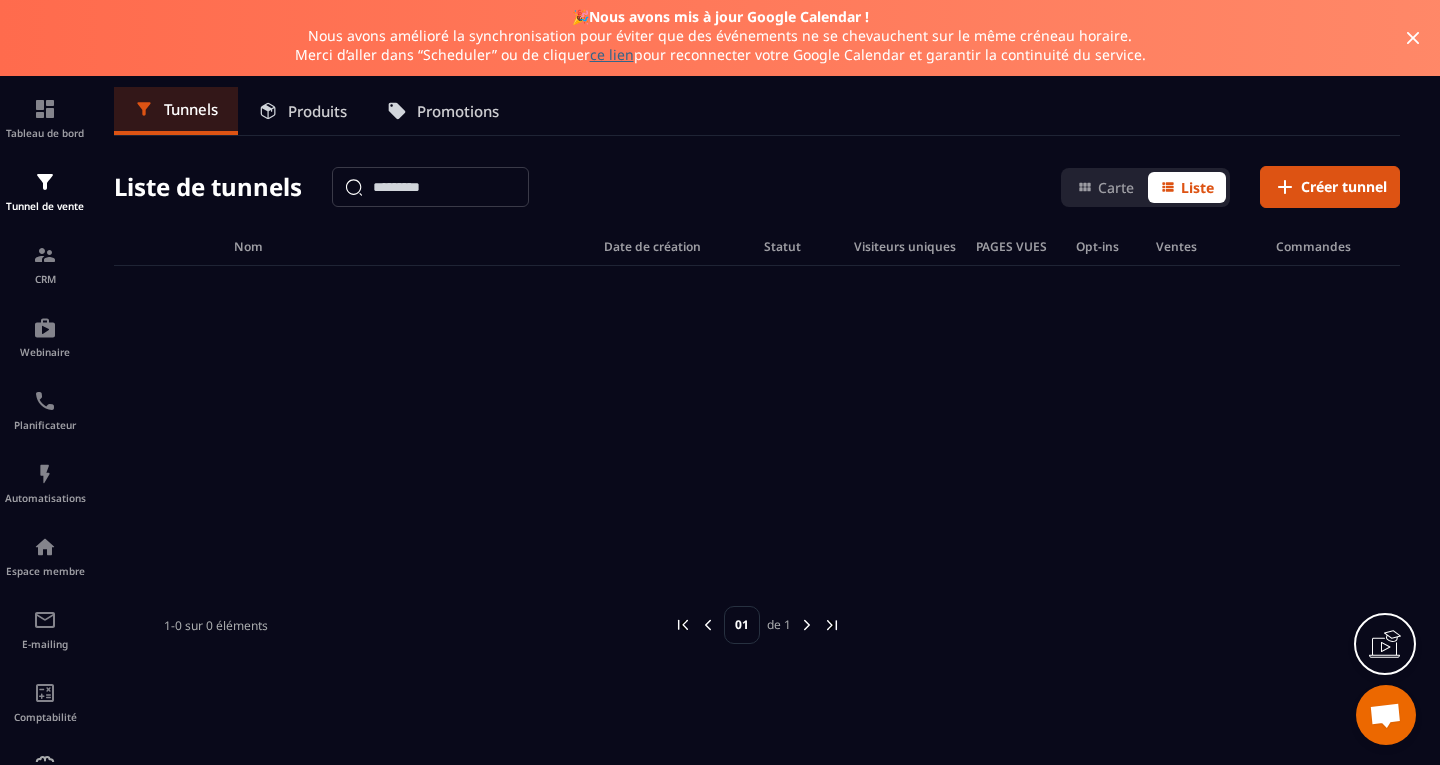 click 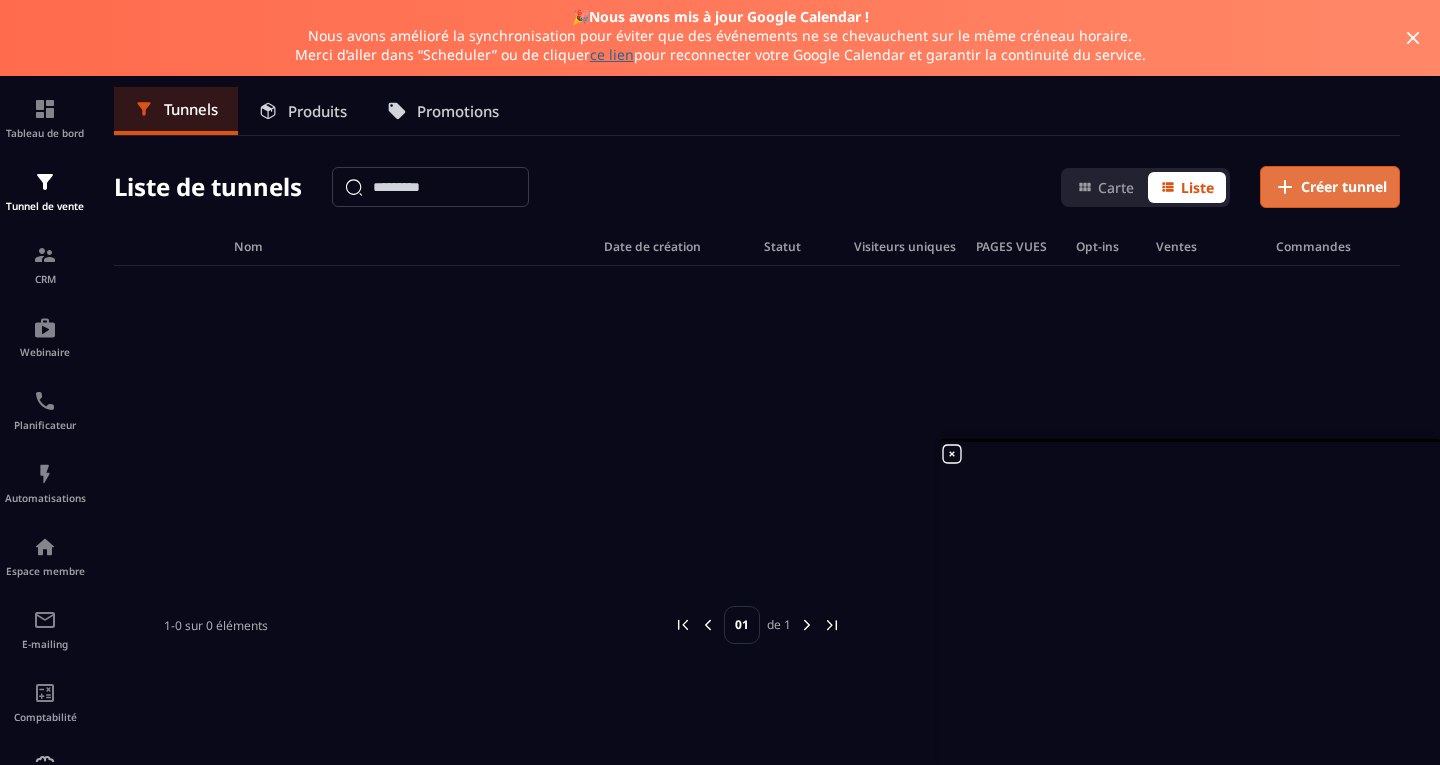 click on "Créer tunnel" at bounding box center [1344, 187] 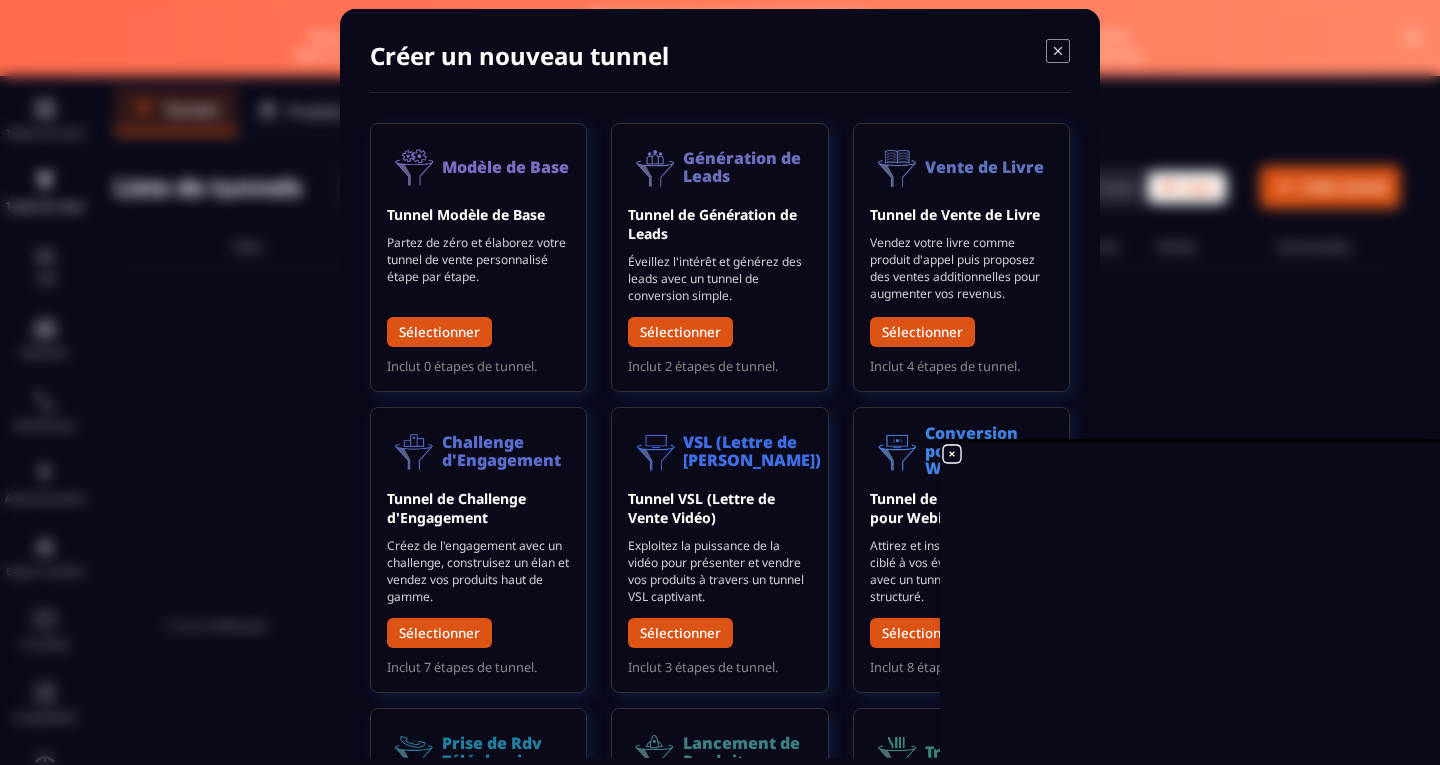 drag, startPoint x: 982, startPoint y: 42, endPoint x: 895, endPoint y: 53, distance: 87.69264 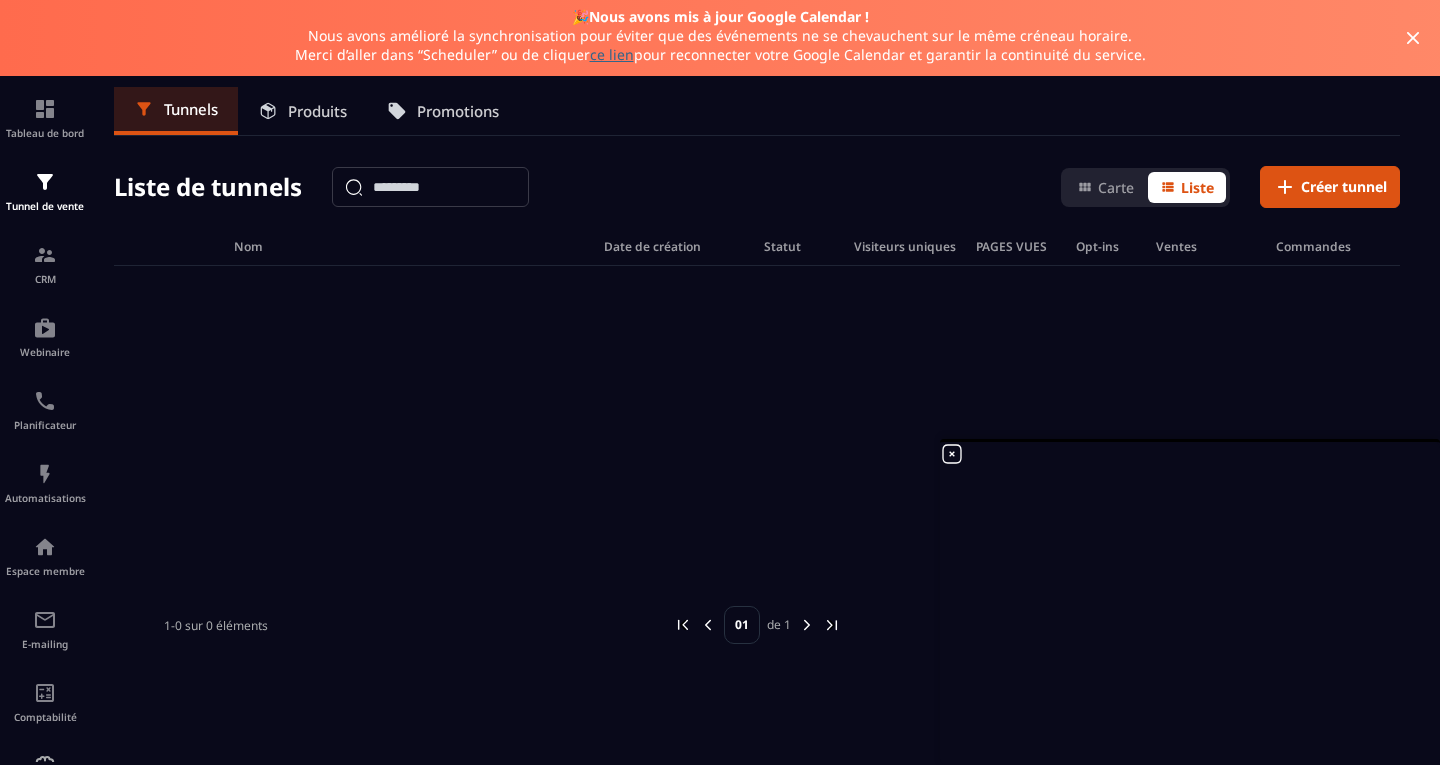 click on "Nom Date de création Statut Visiteurs uniques PAGES VUES Opt-ins Ventes Commandes 1-0 sur 0 éléments 01 de 1" at bounding box center (757, 520) 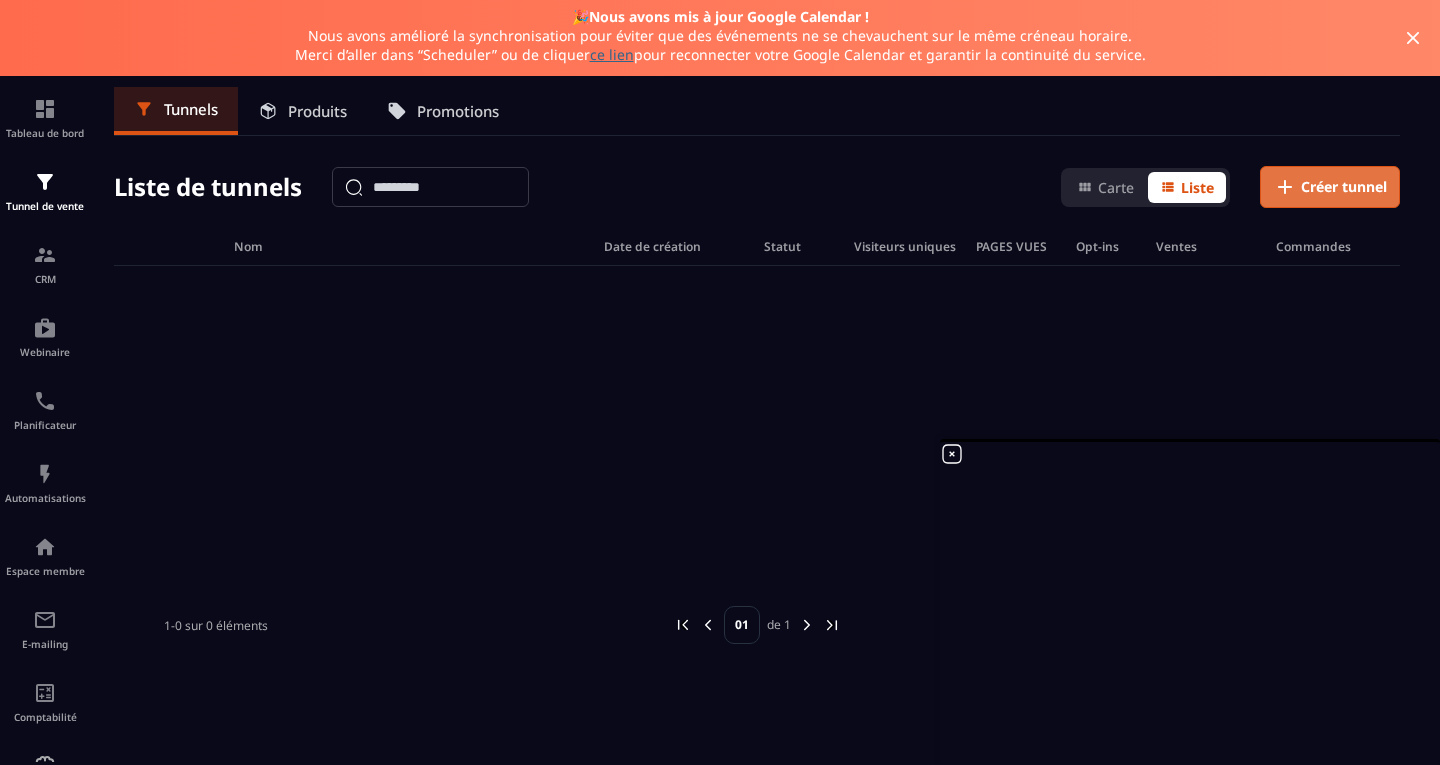 click on "Créer tunnel" at bounding box center [1344, 187] 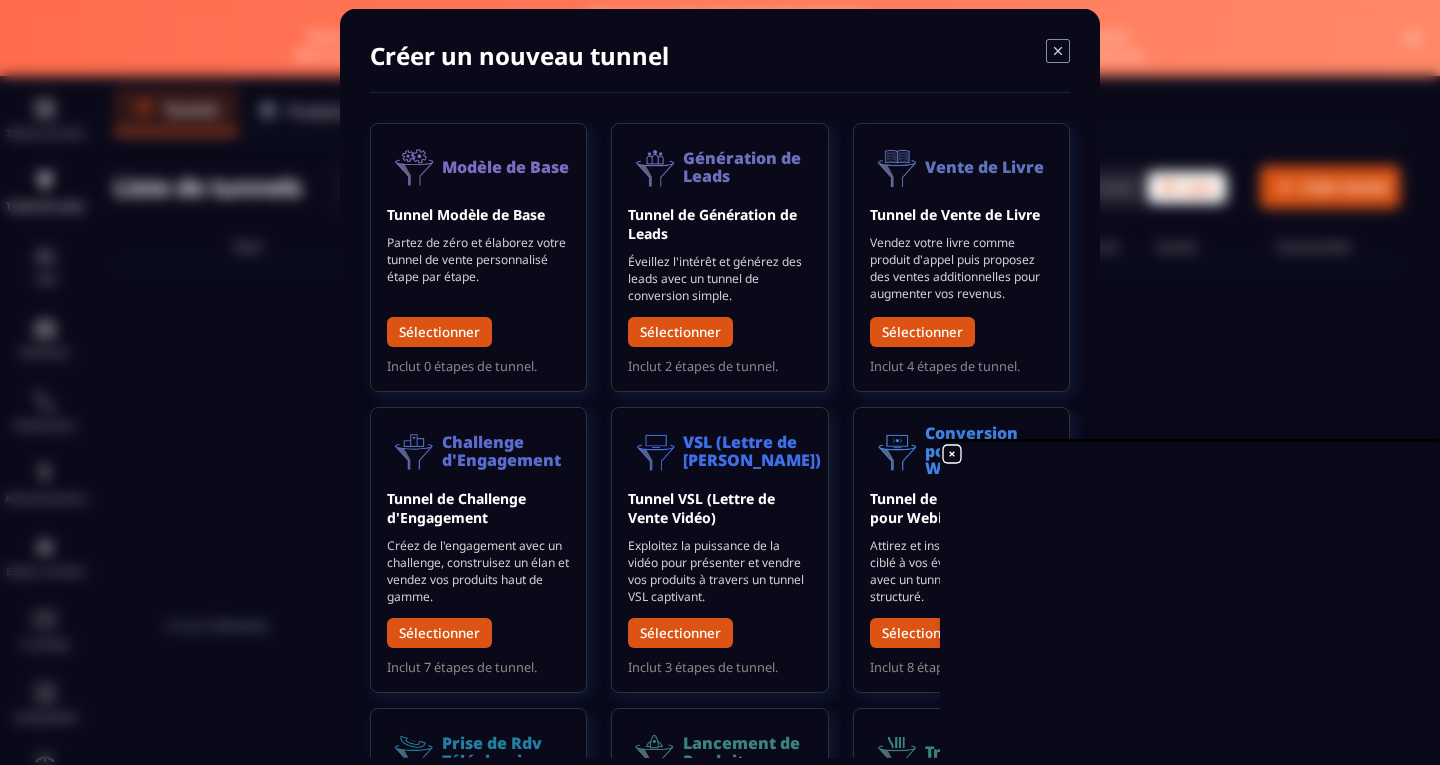 click 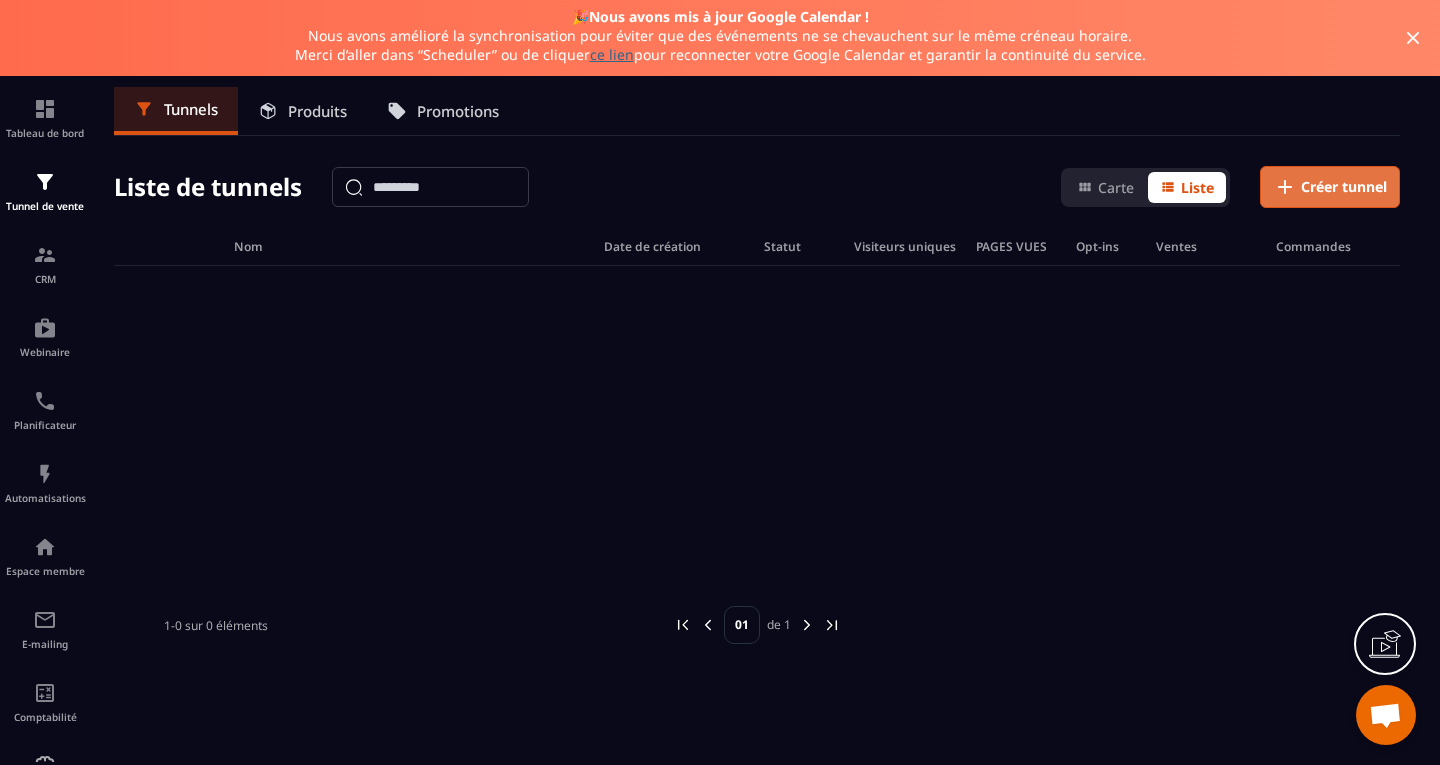 click on "Créer tunnel" at bounding box center [1344, 187] 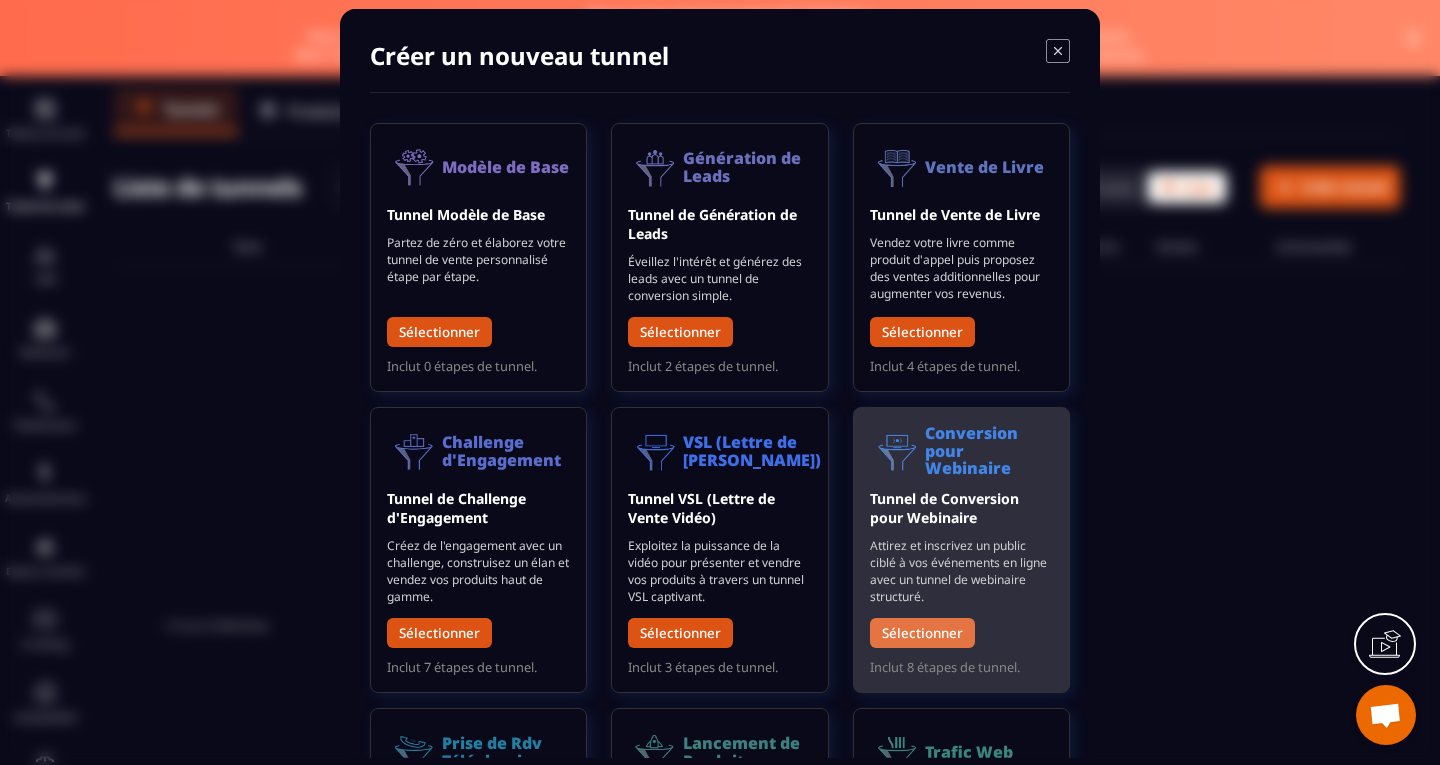 click on "Sélectionner" at bounding box center [922, 632] 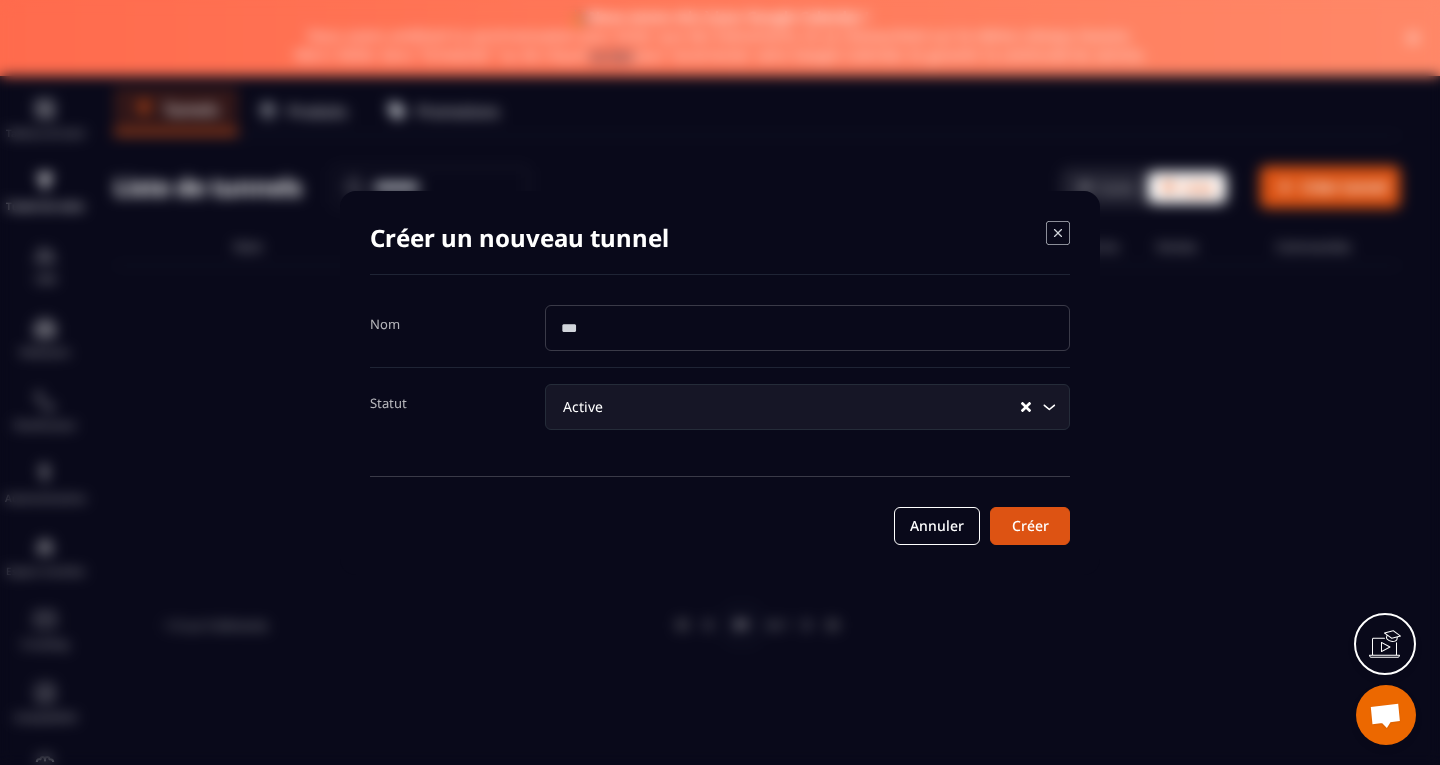 click at bounding box center [807, 328] 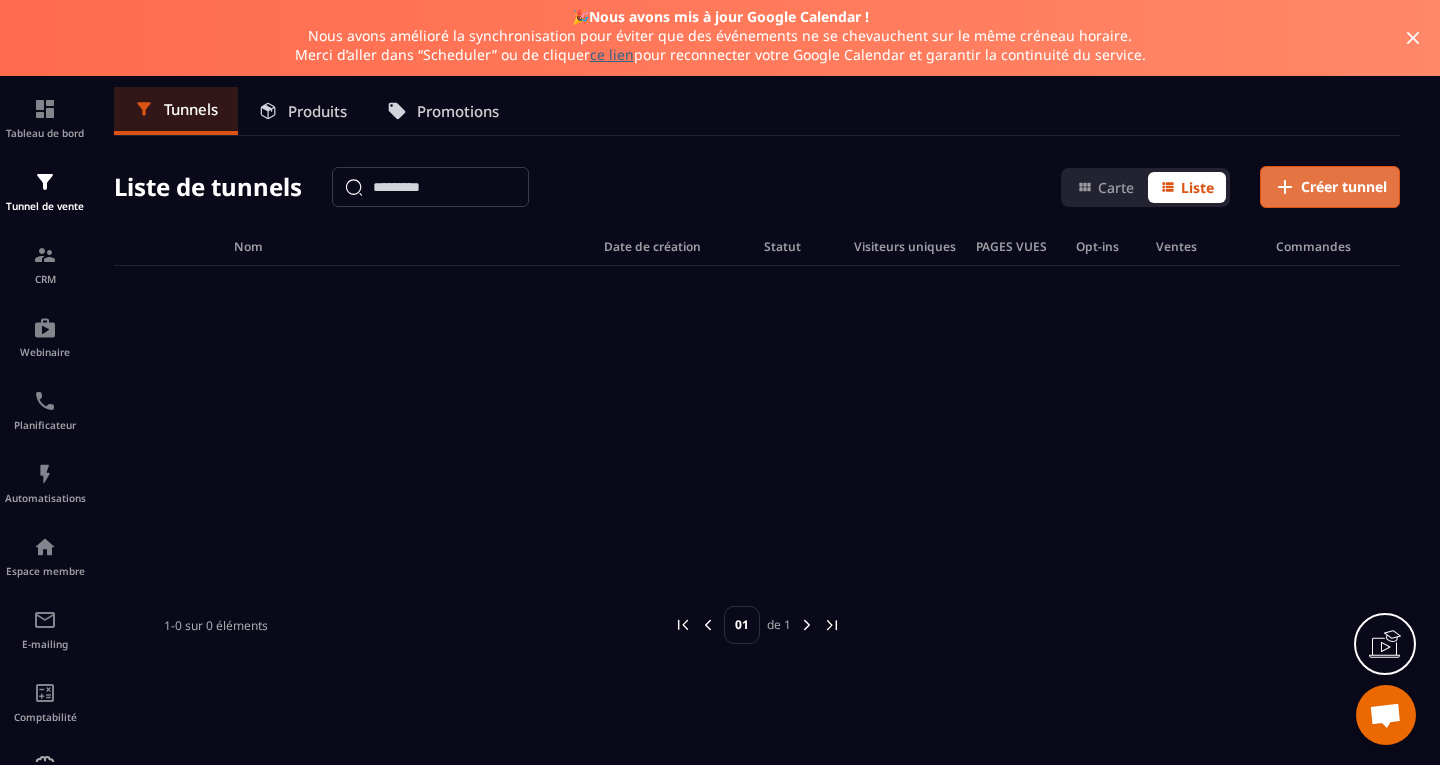 click on "Créer tunnel" at bounding box center (1344, 187) 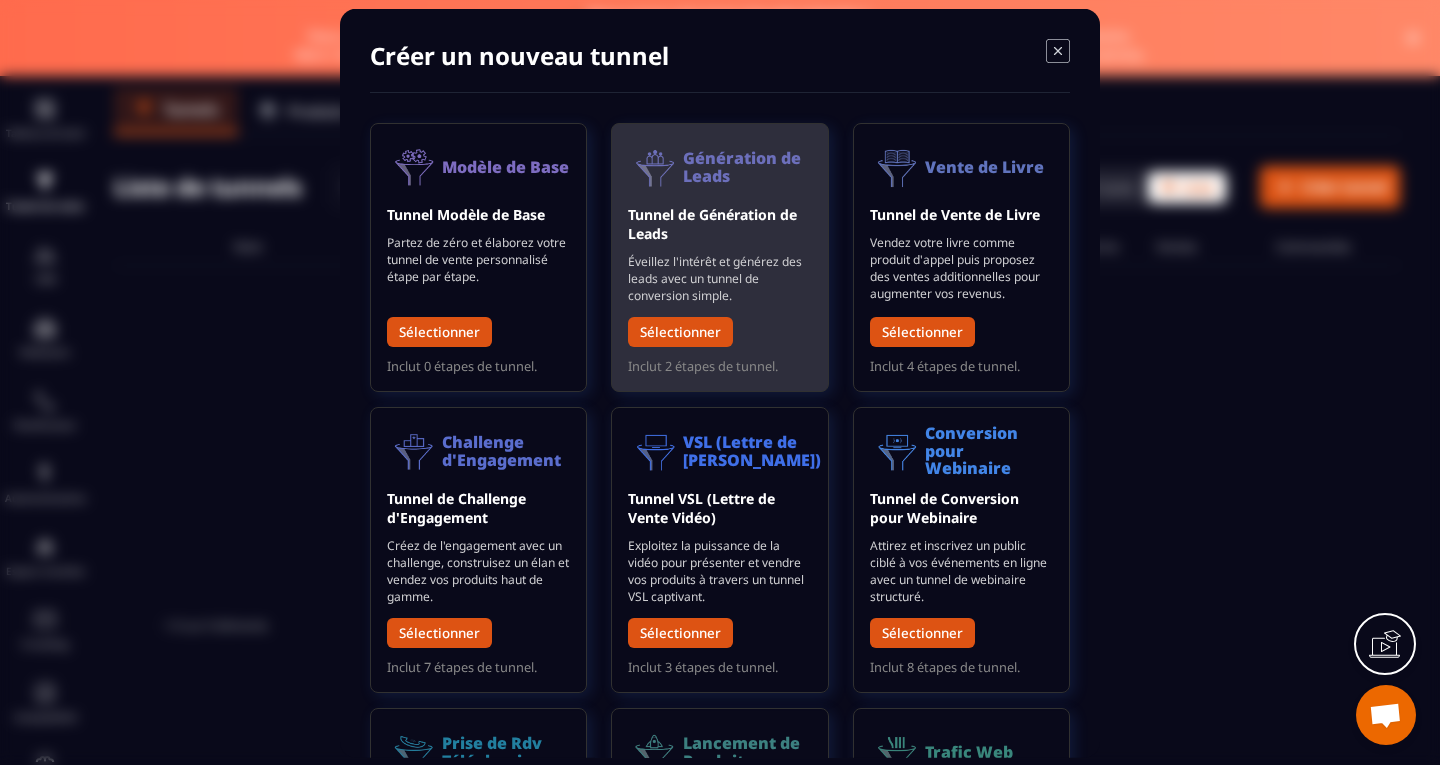 click on "Tunnel de Génération de Leads Éveillez l'intérêt et générez des leads avec un tunnel de conversion simple. Sélectionner" at bounding box center (719, 280) 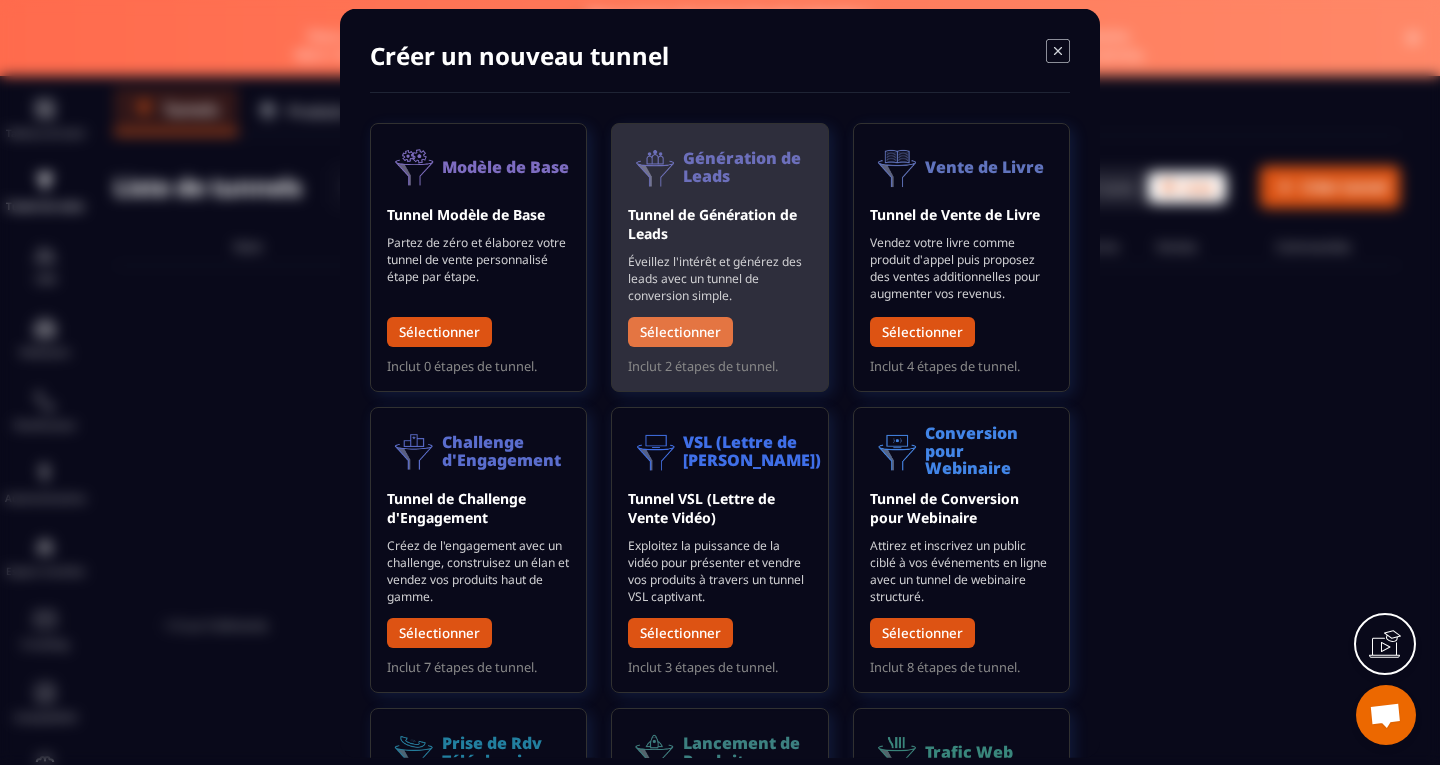 click on "Sélectionner" at bounding box center [680, 331] 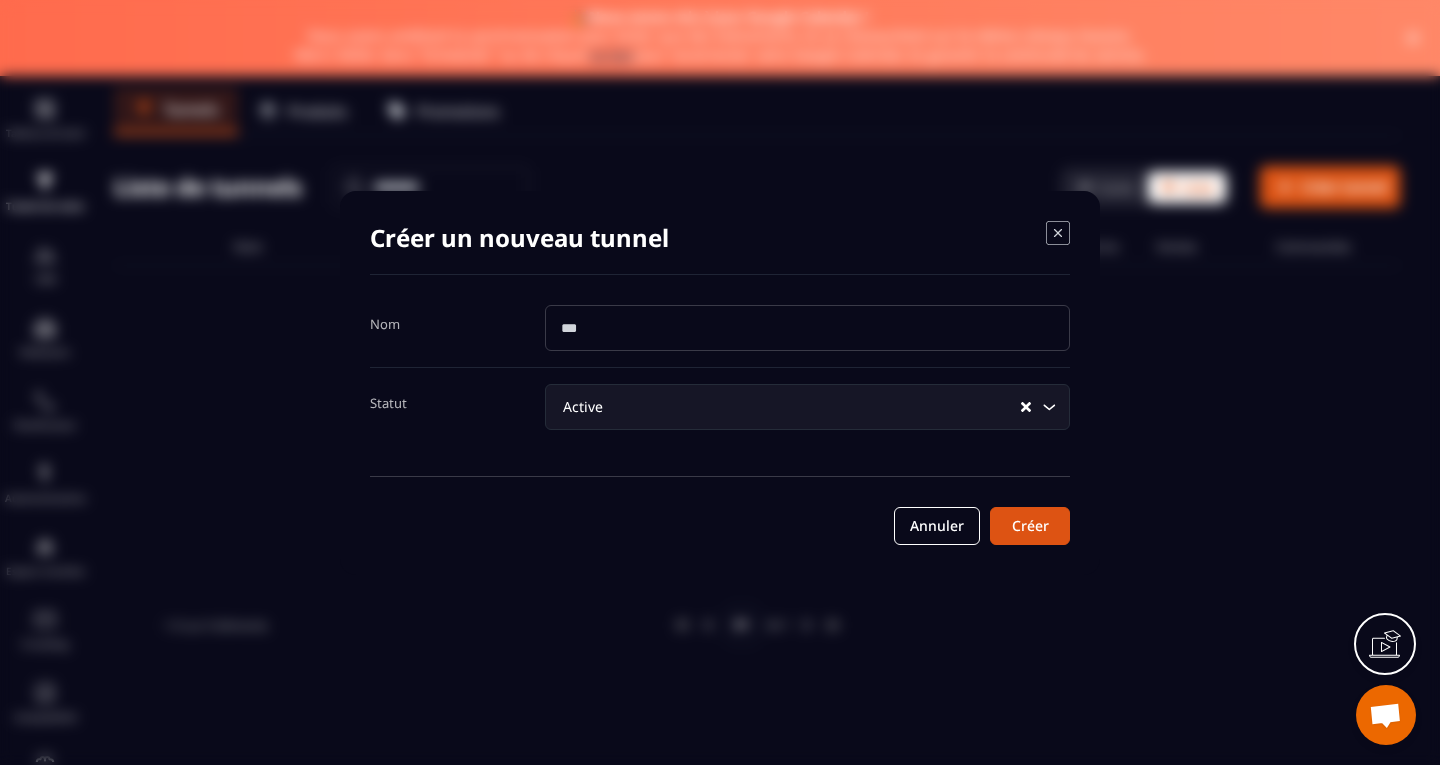 click at bounding box center (807, 328) 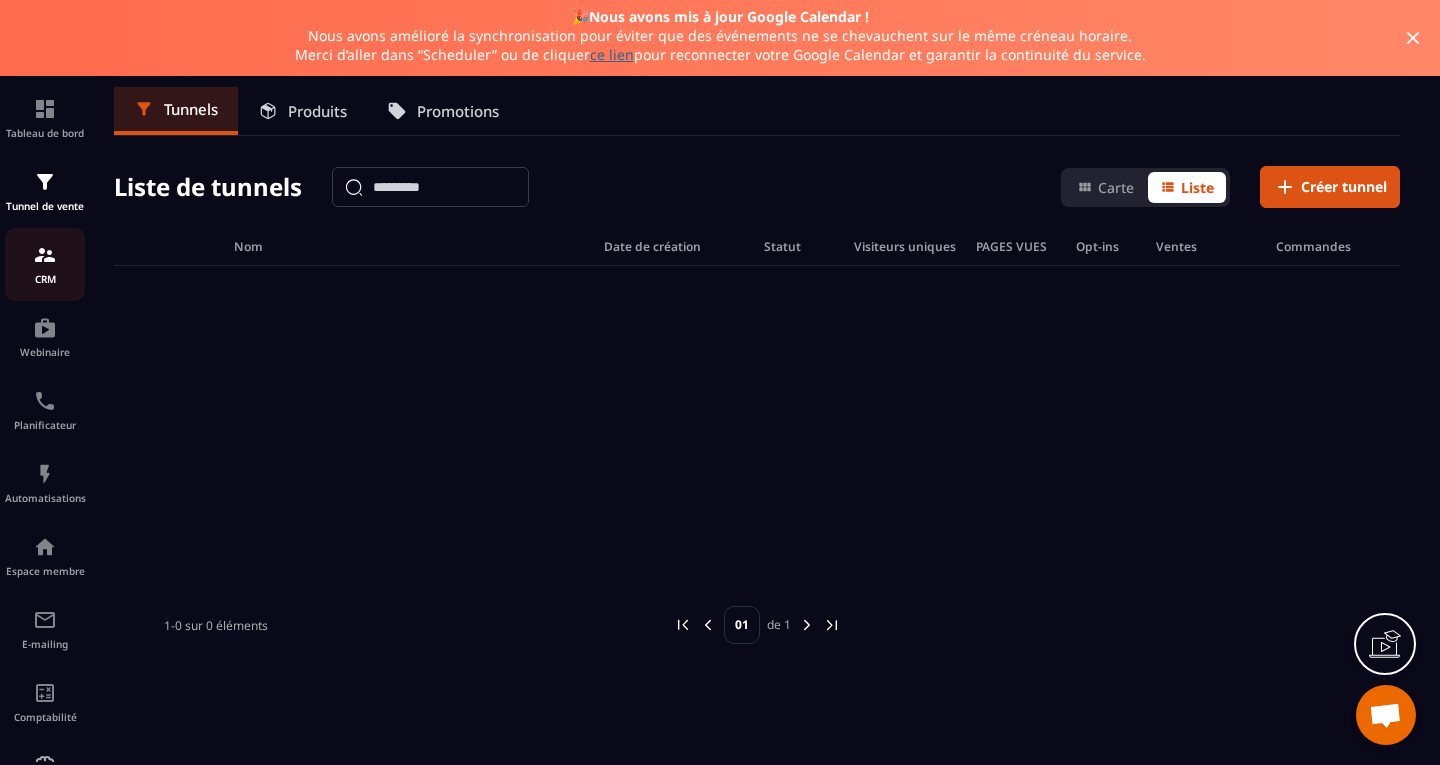 click on "CRM" at bounding box center [45, 279] 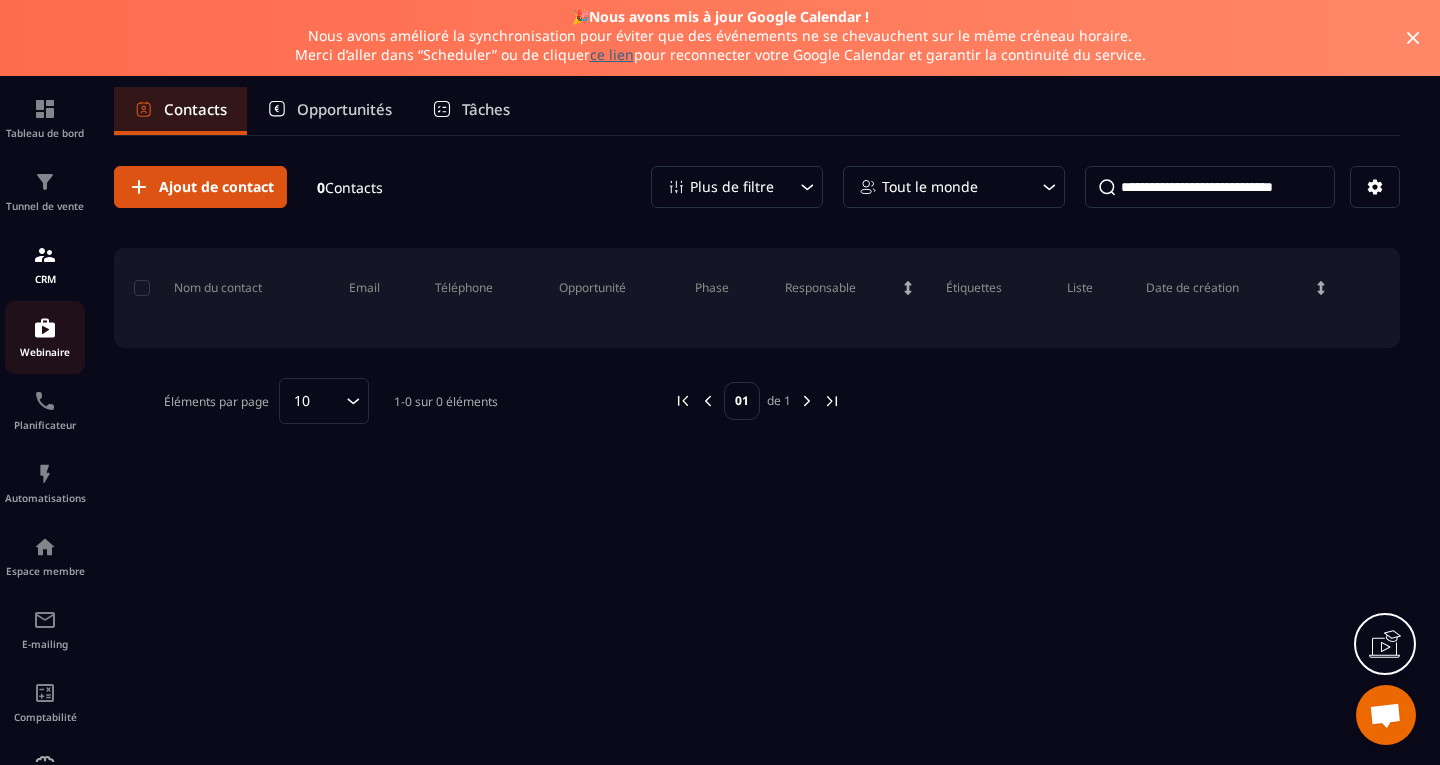 click at bounding box center (45, 328) 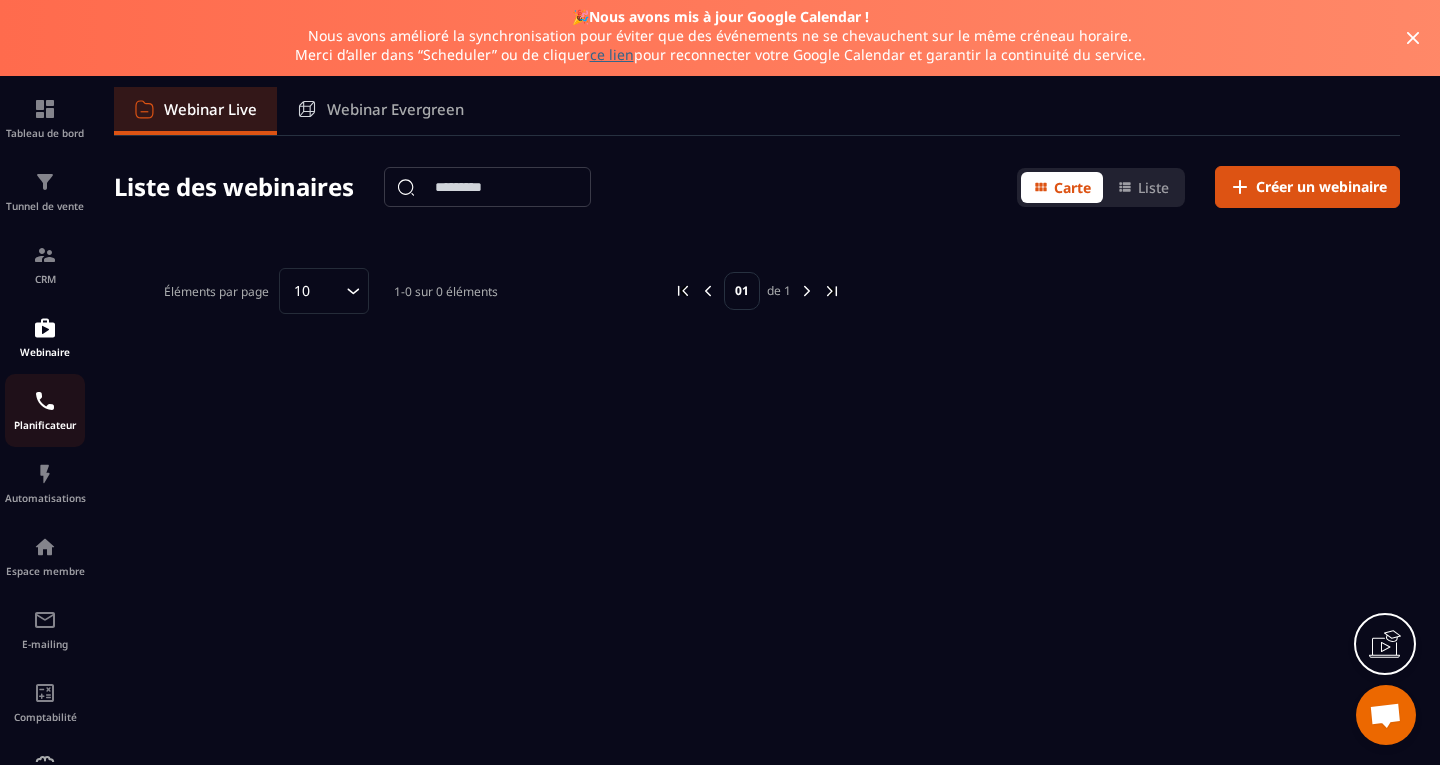 click at bounding box center [45, 401] 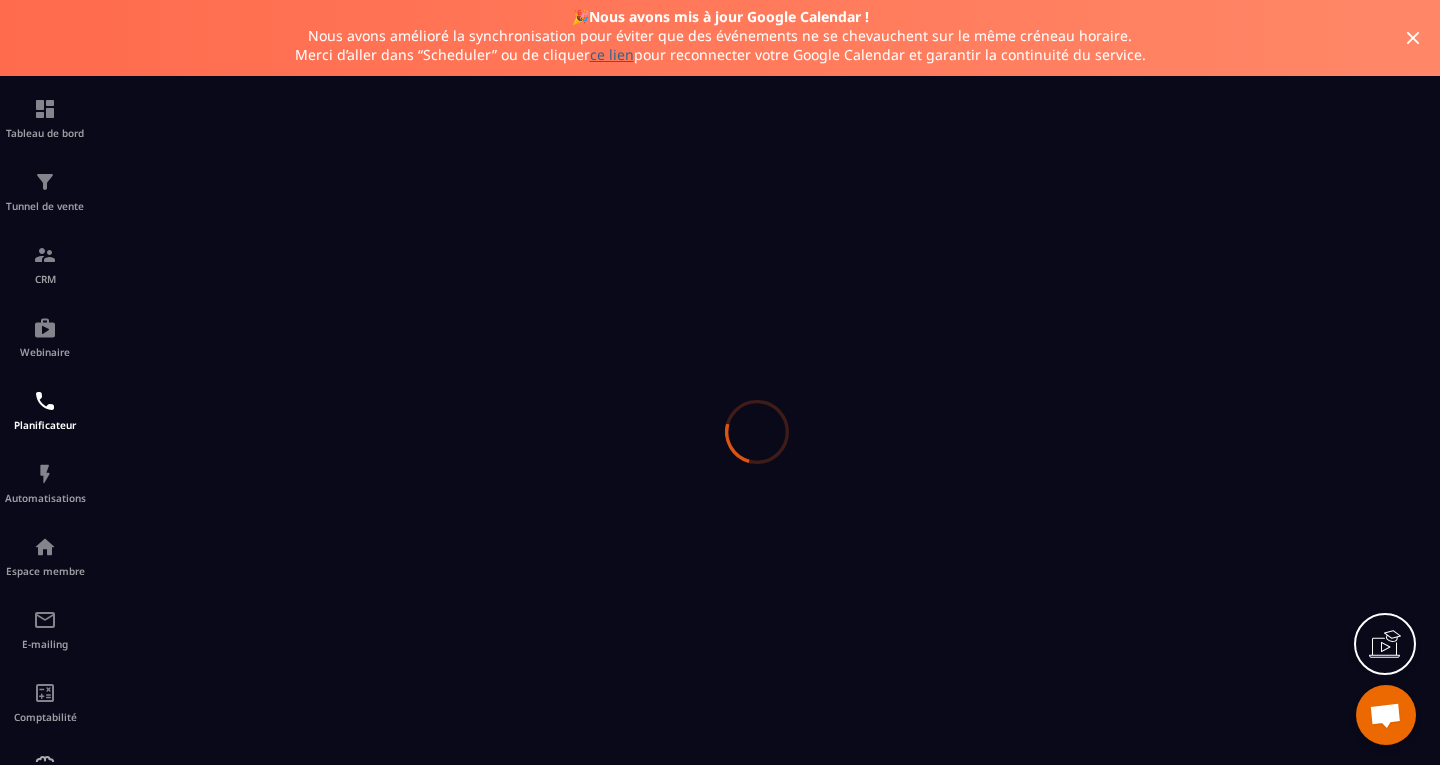 scroll, scrollTop: 0, scrollLeft: 0, axis: both 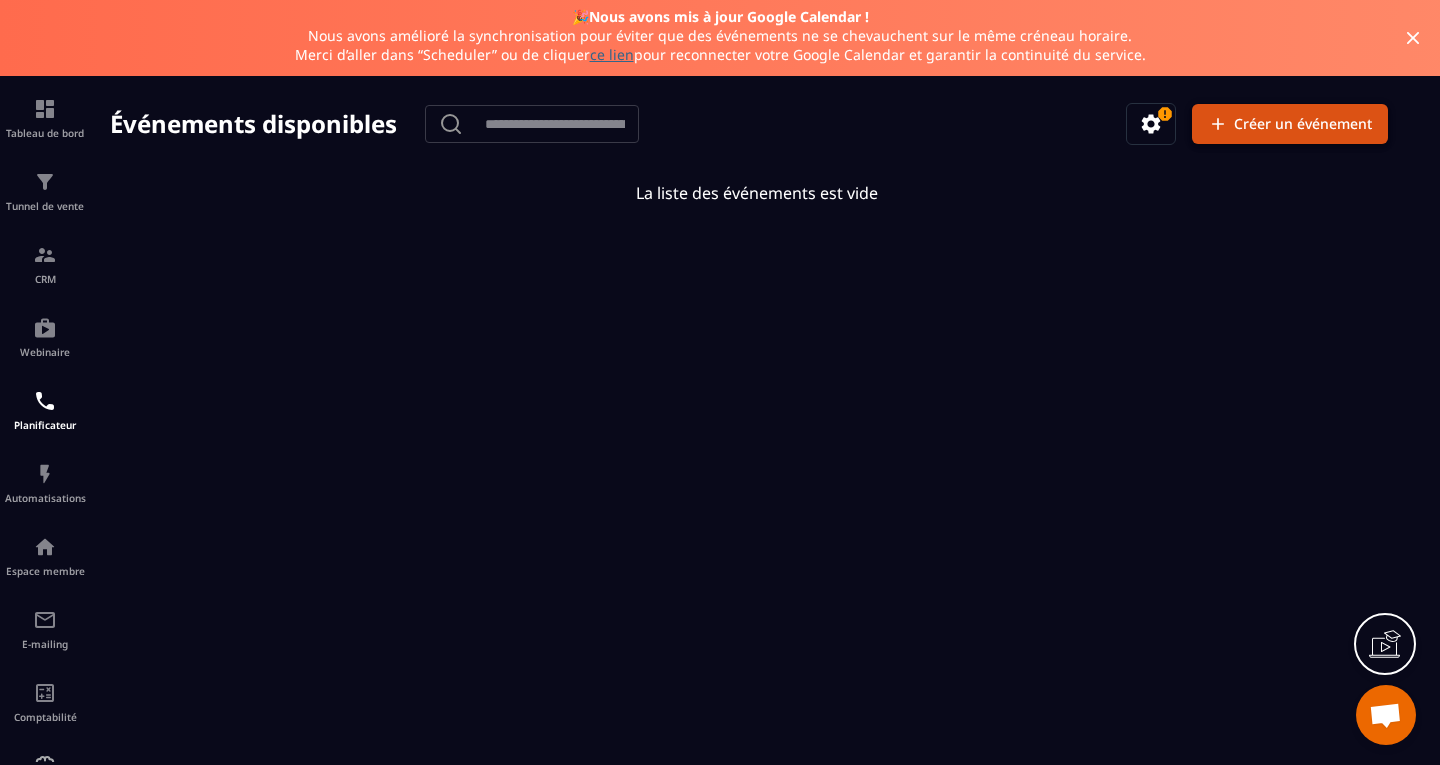 click on "Créer un événement" at bounding box center (1290, 124) 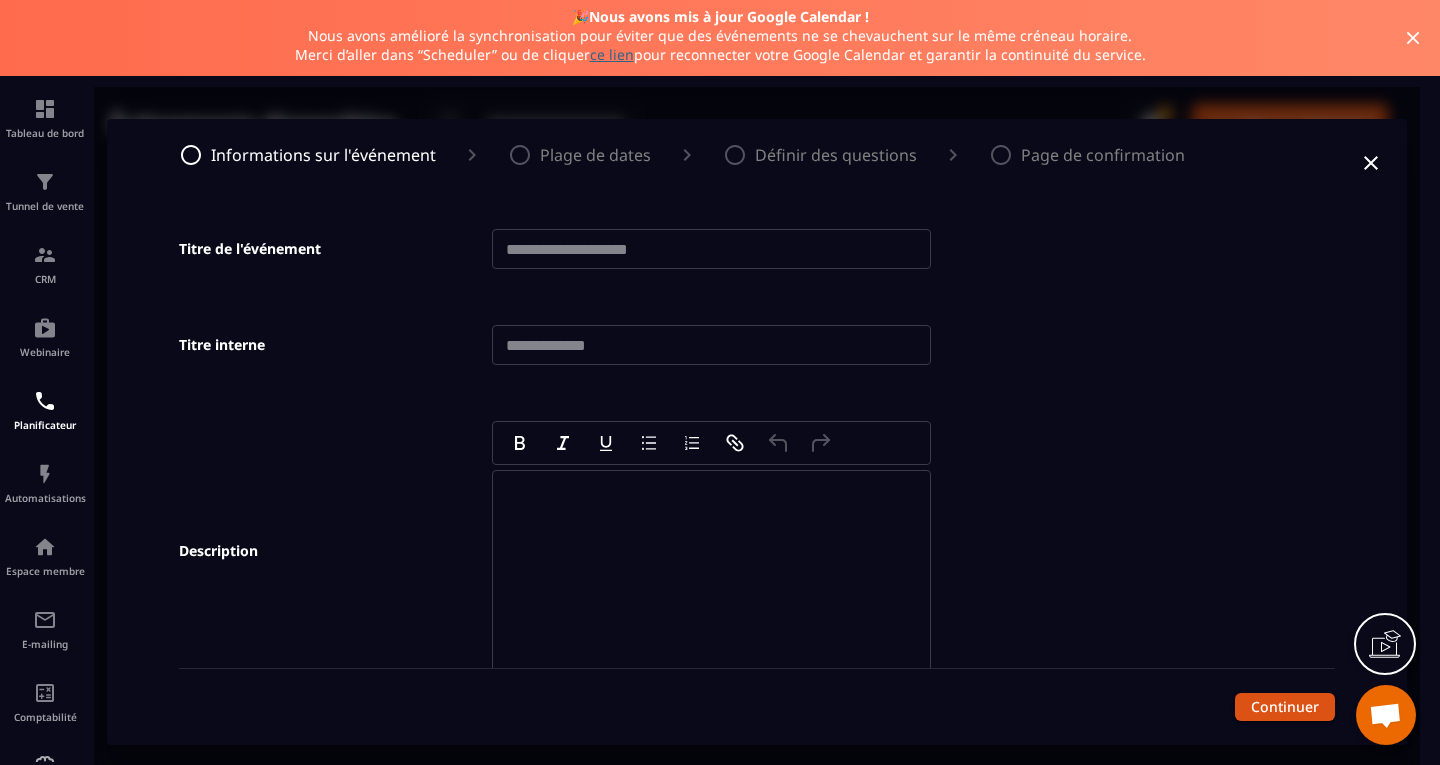 click 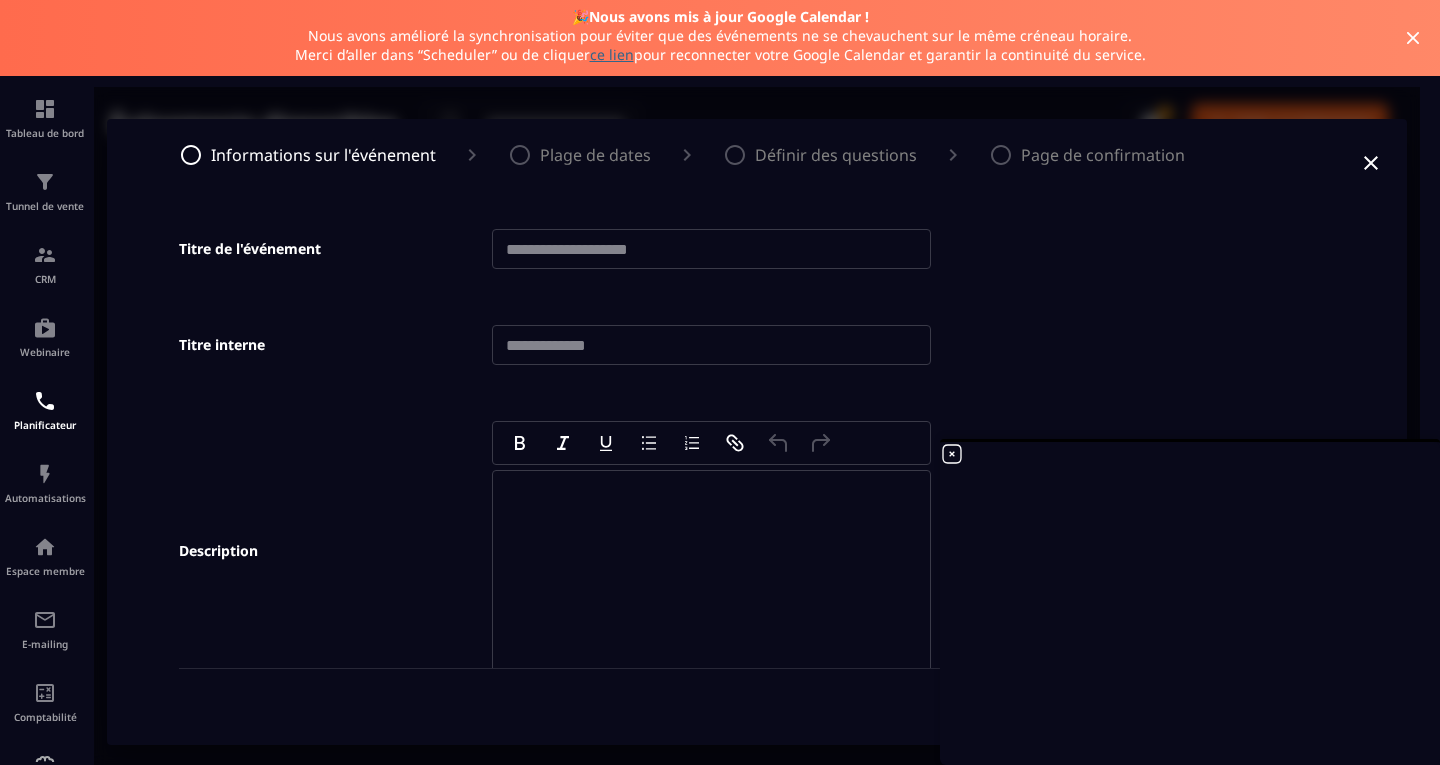 click on "Description" at bounding box center [304, 551] 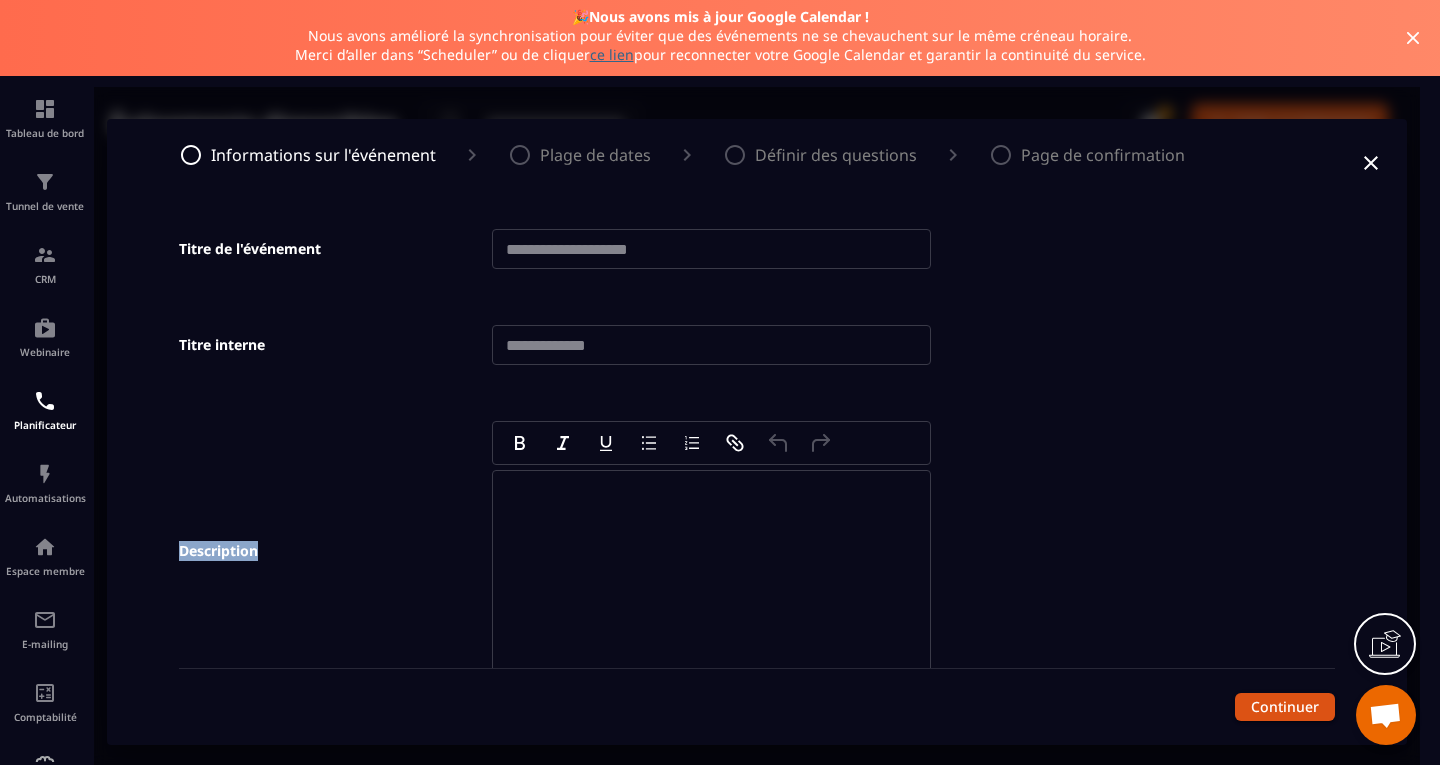 drag, startPoint x: 1335, startPoint y: 398, endPoint x: 1327, endPoint y: 315, distance: 83.38465 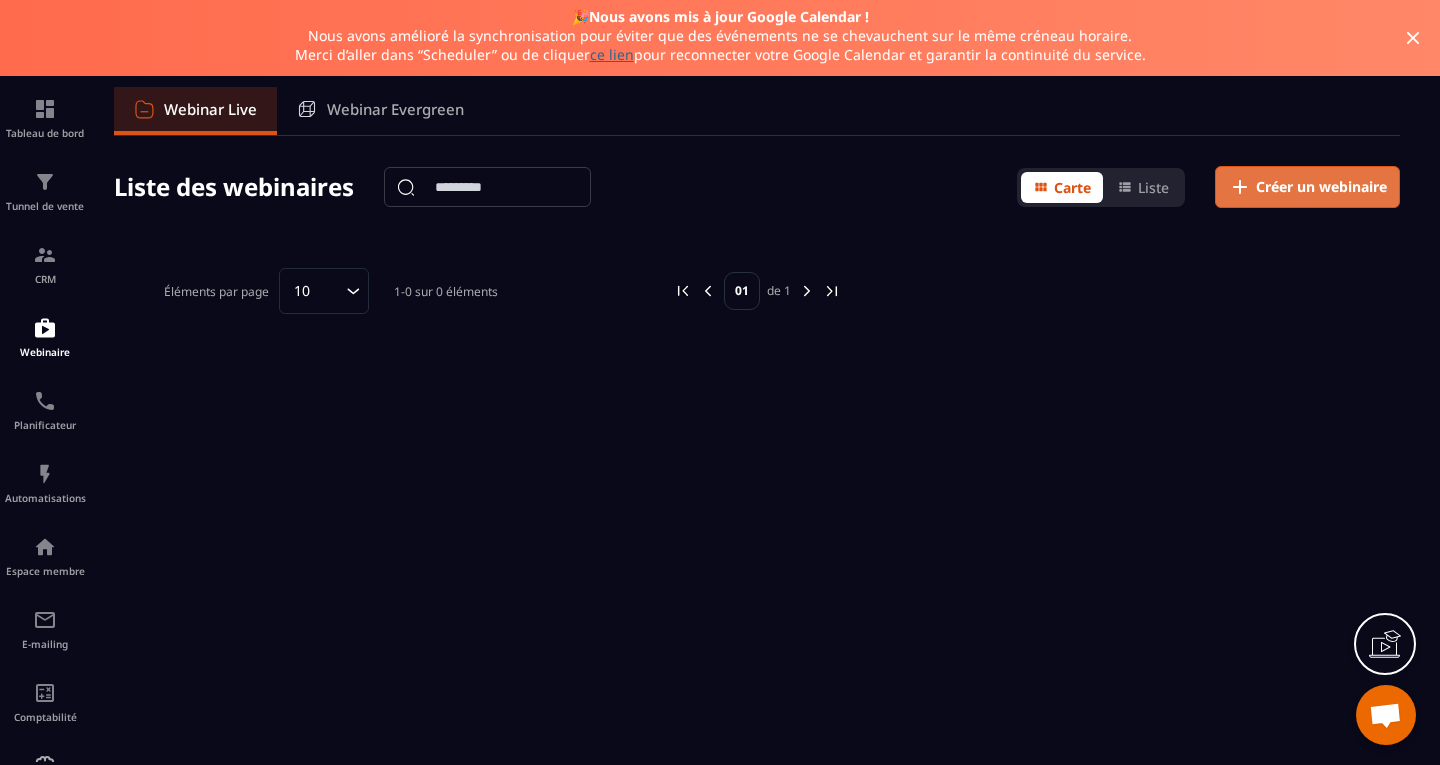 click on "Créer un webinaire" at bounding box center (1307, 187) 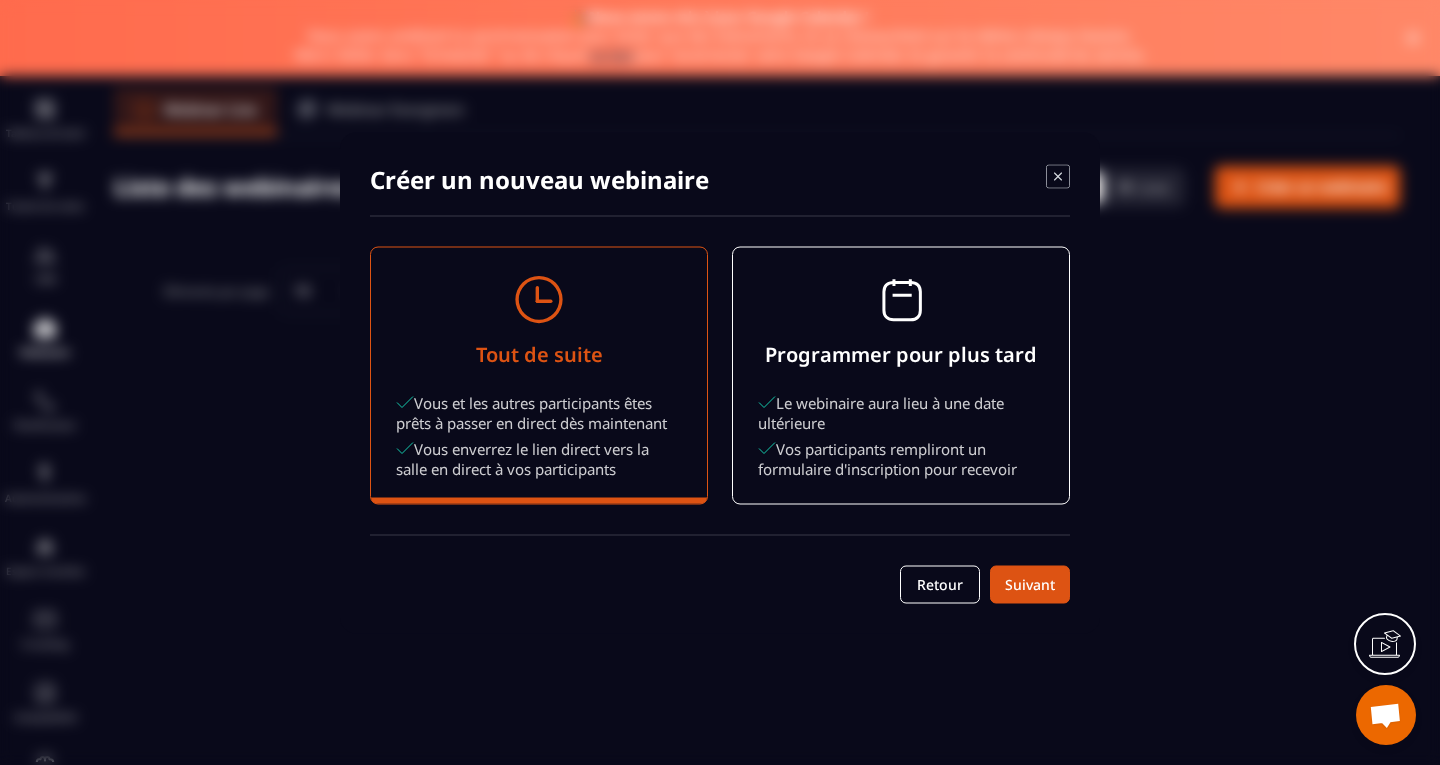 click on "Vous et les autres participants êtes prêts à passer en direct dès maintenant" at bounding box center [539, 412] 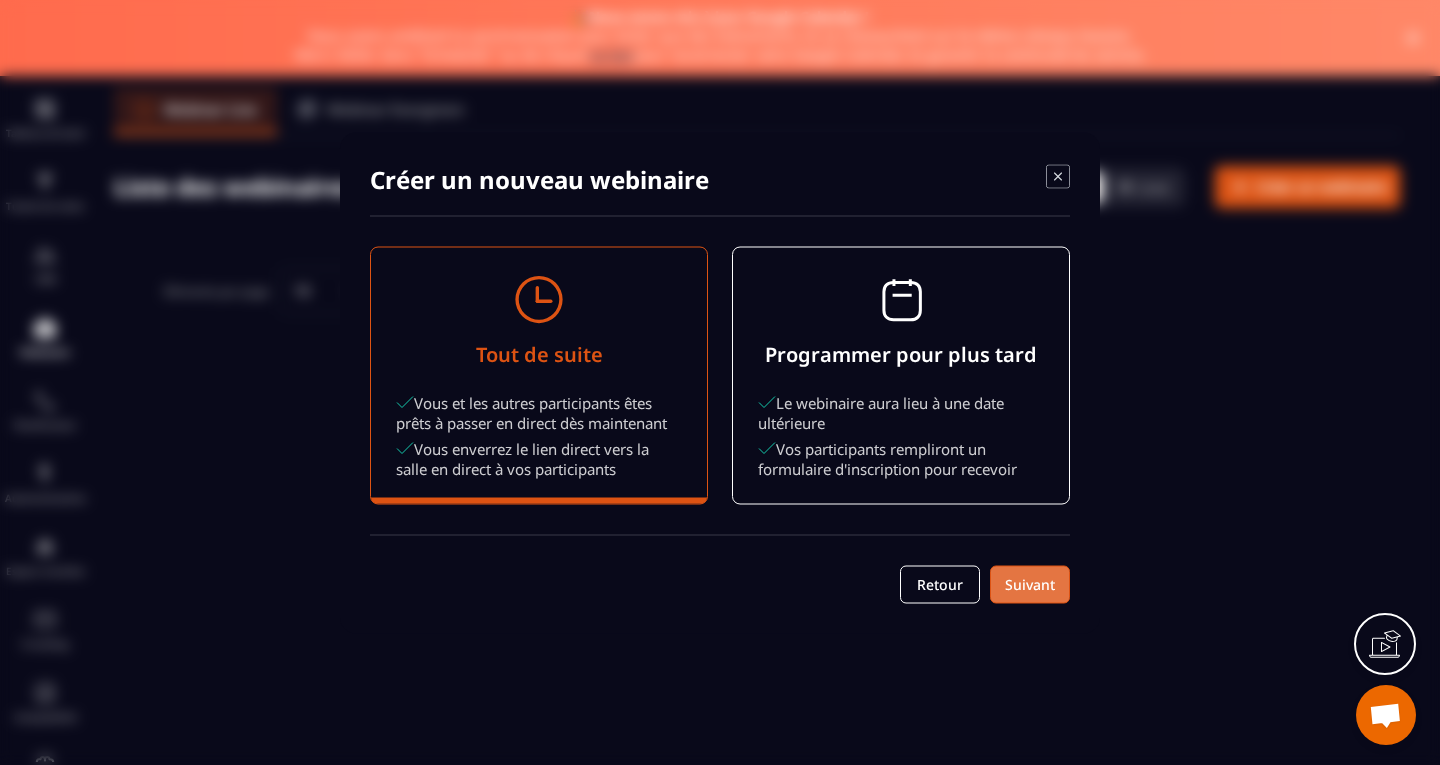 click on "Suivant" at bounding box center [1030, 584] 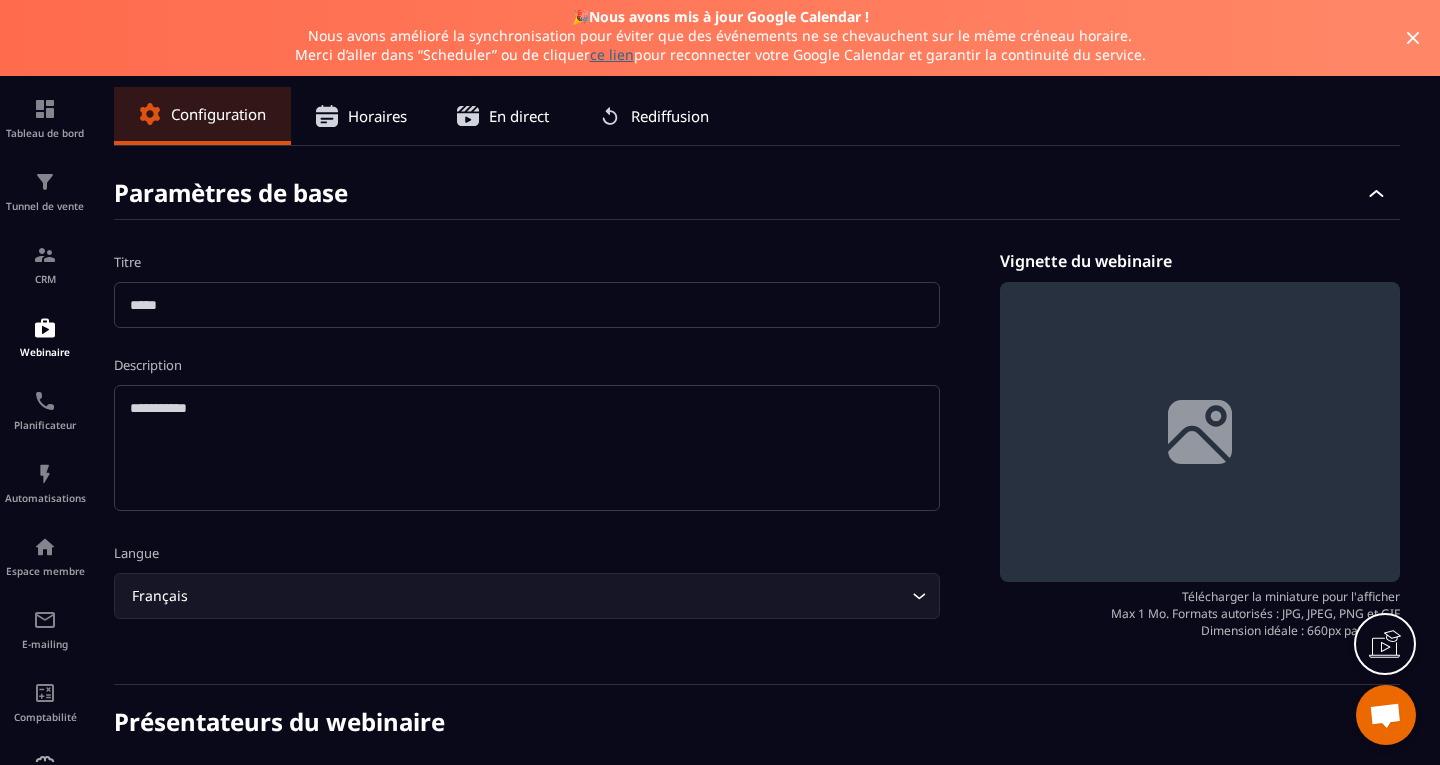click on "Horaires" at bounding box center (377, 116) 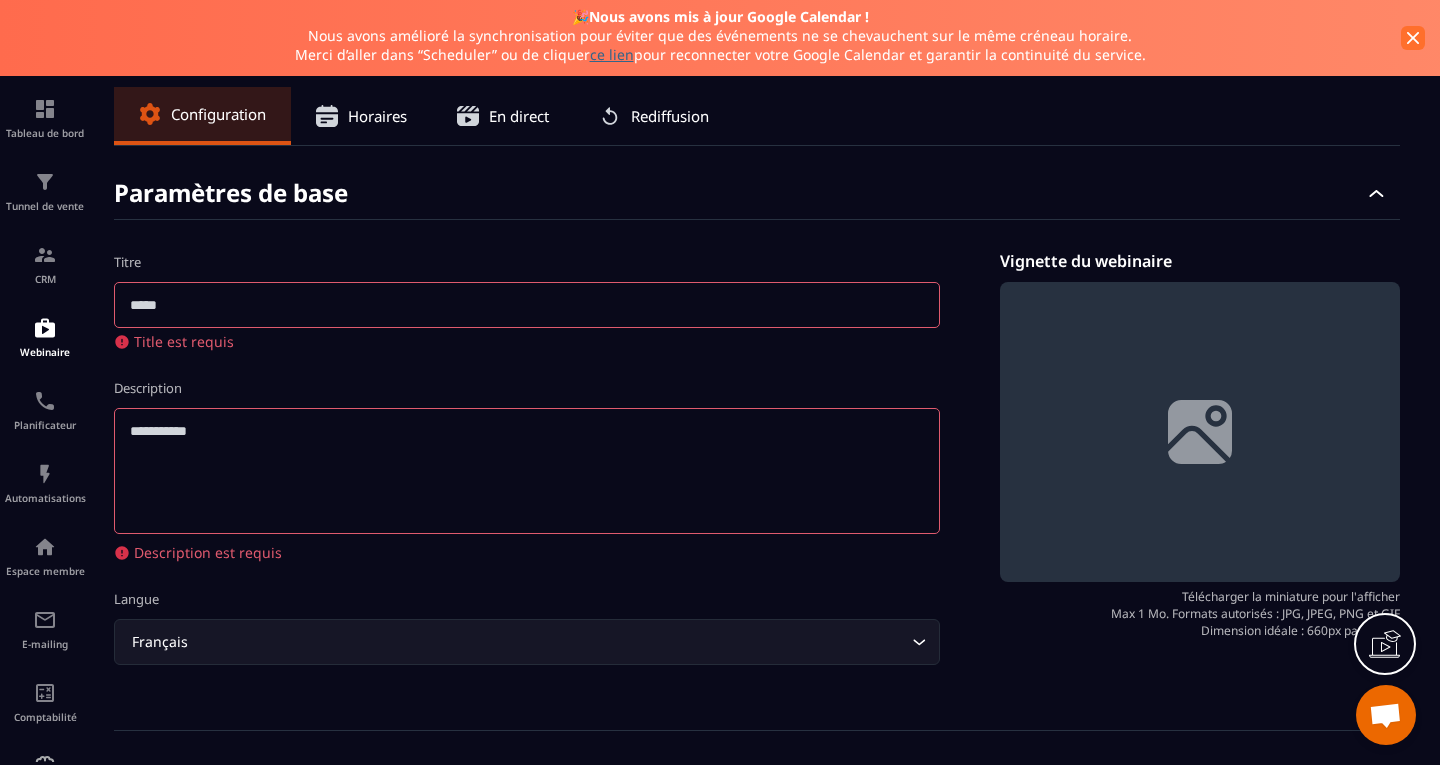 click 